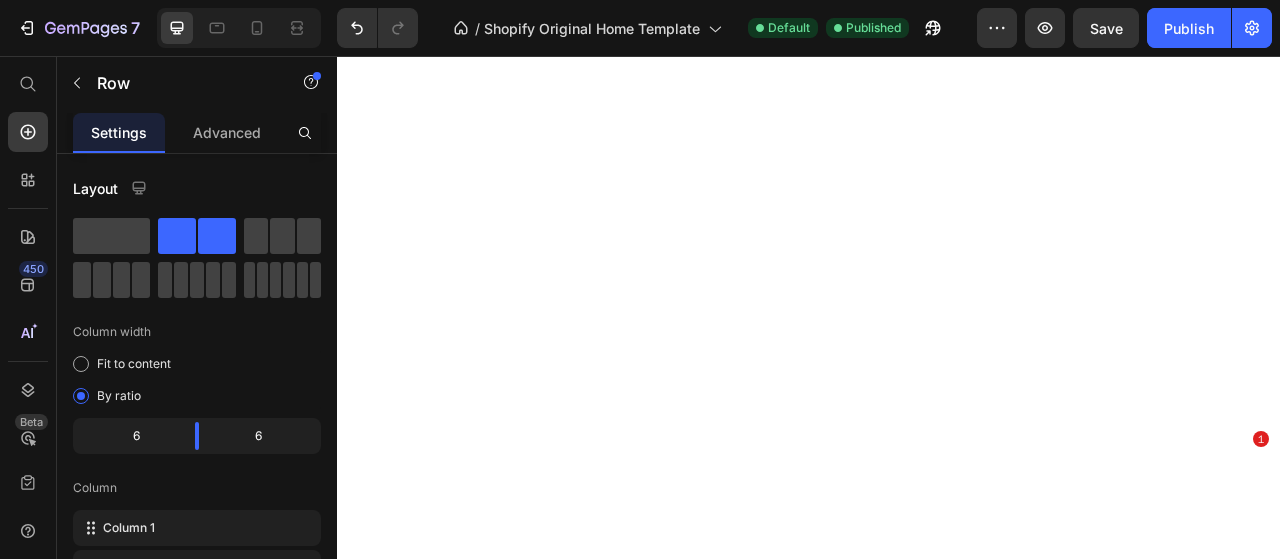 scroll, scrollTop: 0, scrollLeft: 0, axis: both 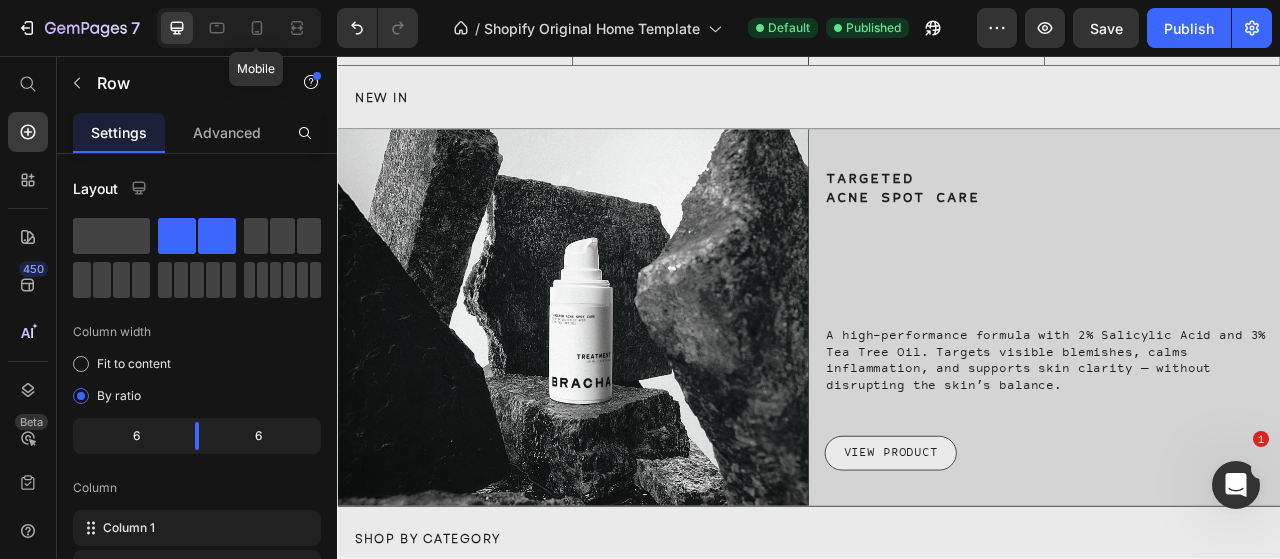 drag, startPoint x: 242, startPoint y: 13, endPoint x: 314, endPoint y: 34, distance: 75 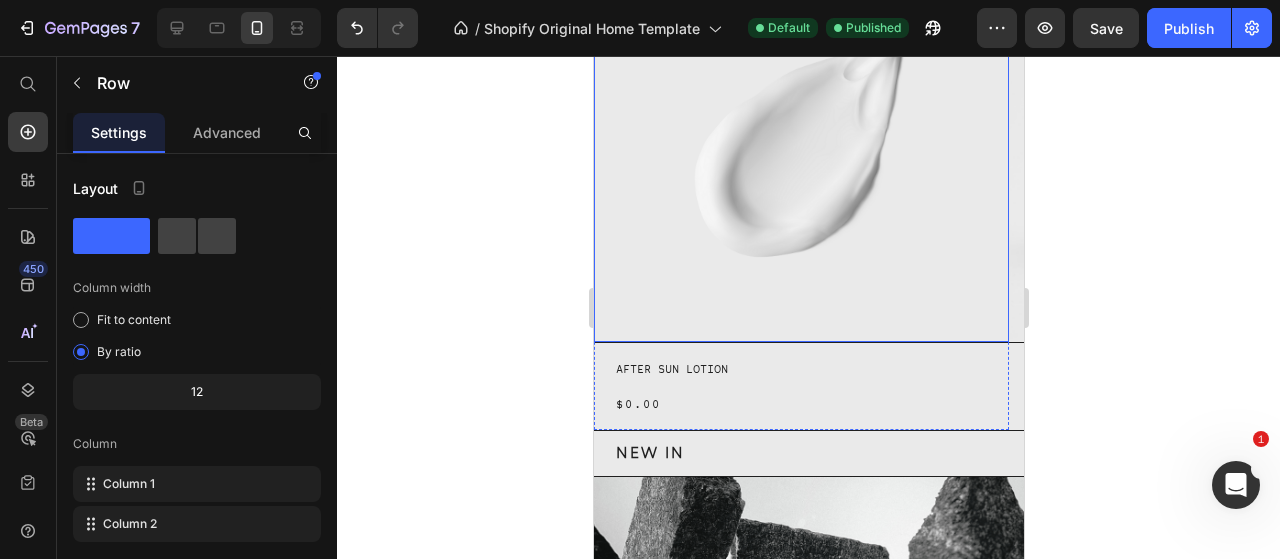 scroll, scrollTop: 1500, scrollLeft: 0, axis: vertical 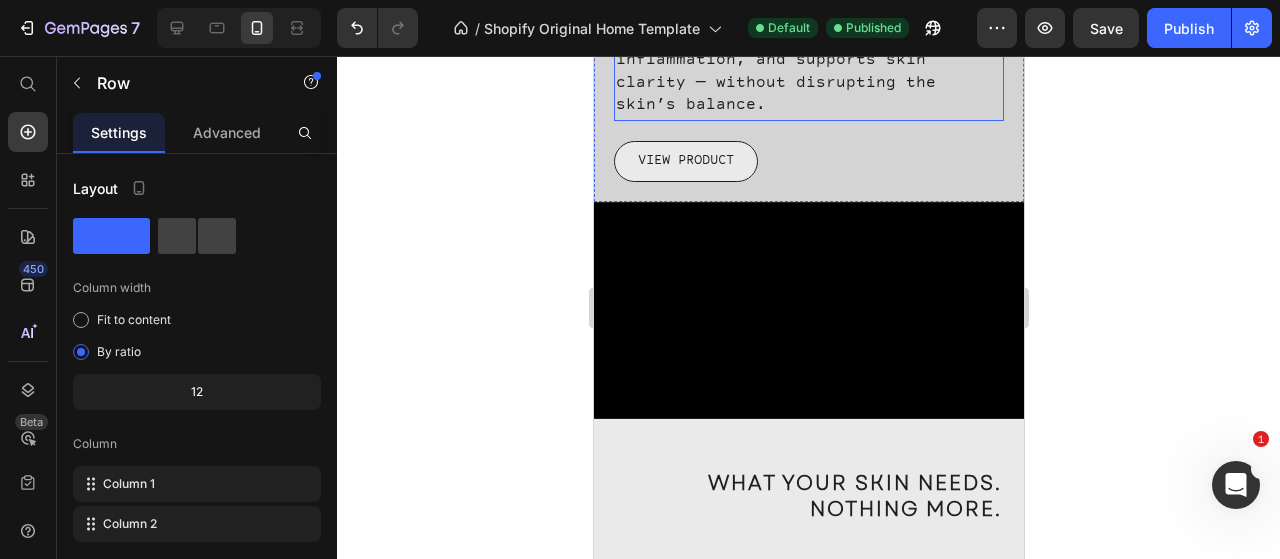 click on "A high-performance formula with 2% Salicylic Acid and 3% Tea Tree Oil. Targets visible blemishes, calms inflammation, and supports skin clarity — without disrupting the skin’s balance." at bounding box center (790, 49) 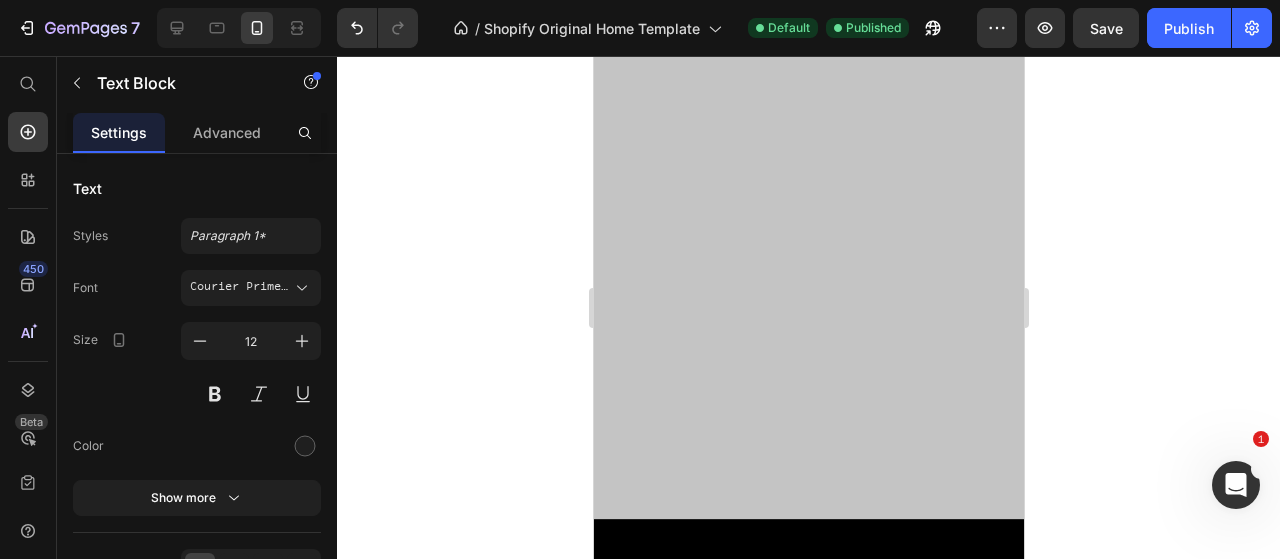 scroll, scrollTop: 2100, scrollLeft: 0, axis: vertical 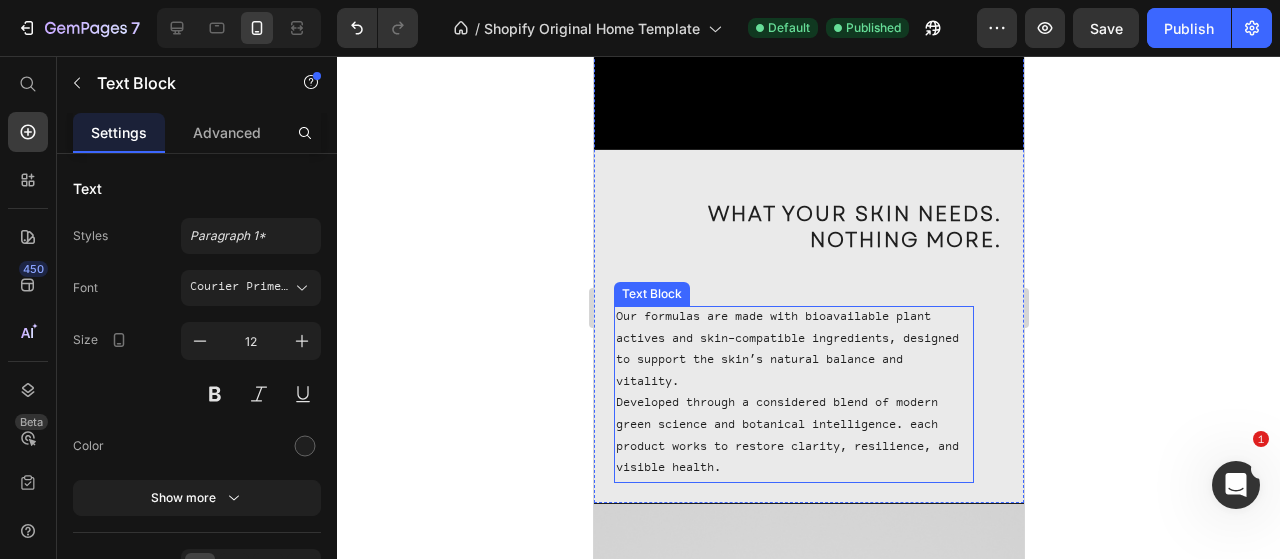 click on "Our formulas are made with bioavailable plant actives and skin-compatible ingredients, designed to support the skin’s natural balance and vitality." at bounding box center (793, 351) 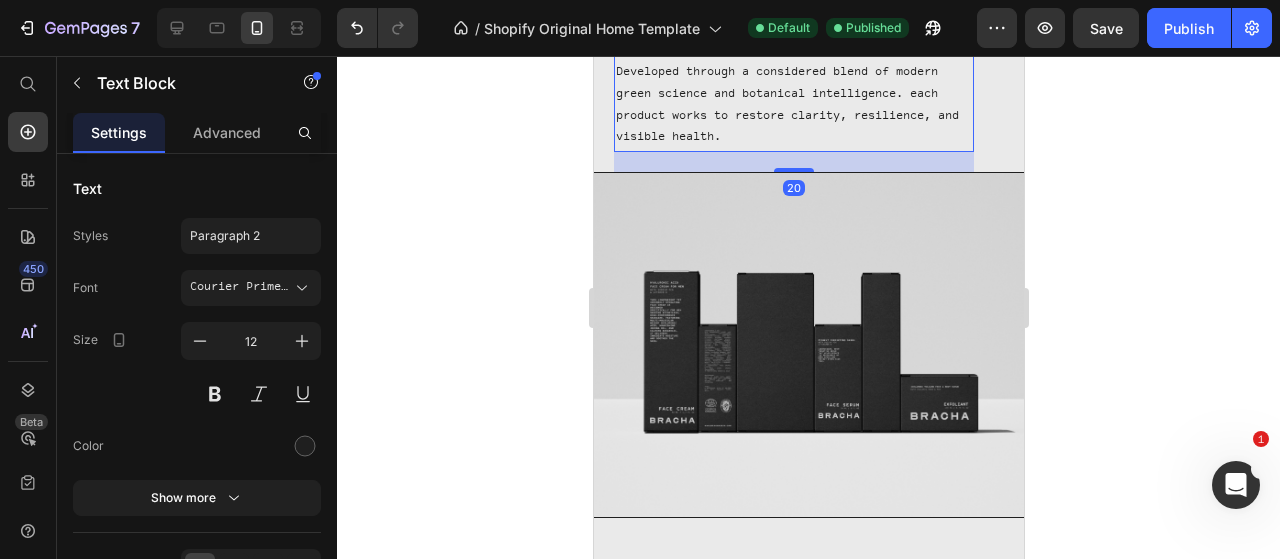 click on "TARGETED ACNE SPOT CARE Heading A high-performance formula with 2% Salicylic Acid and 3% Tea Tree Oil. Targets visible blemishes, calms inflammation, and supports skin clarity — without disrupting the skin’s balance. Text Block VIEW PRODUCT Button" at bounding box center [808, -571] 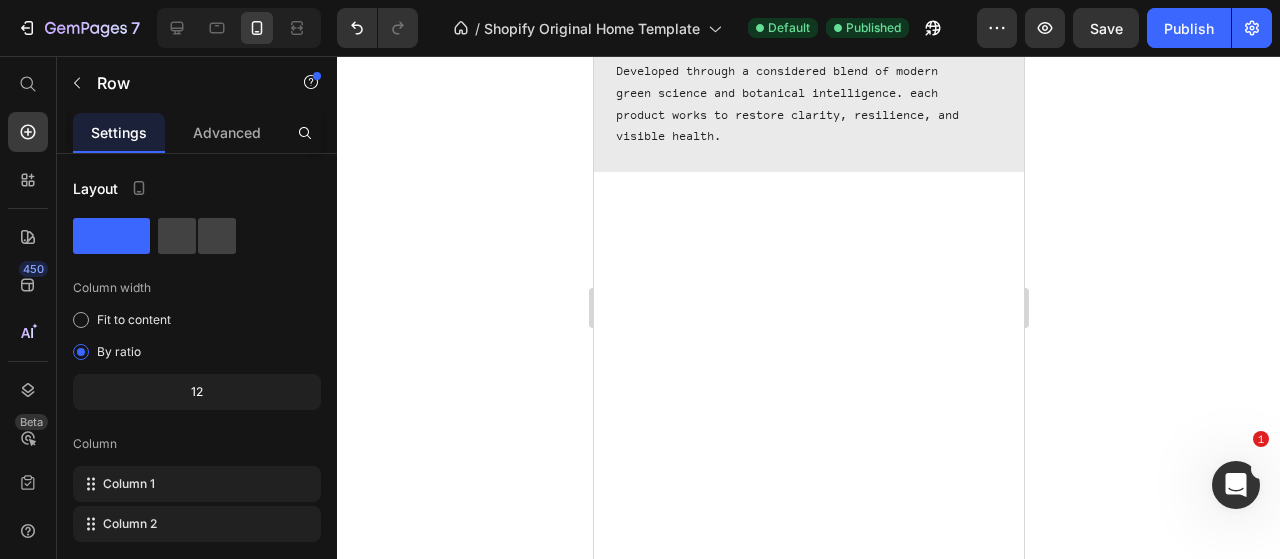 scroll, scrollTop: 1500, scrollLeft: 0, axis: vertical 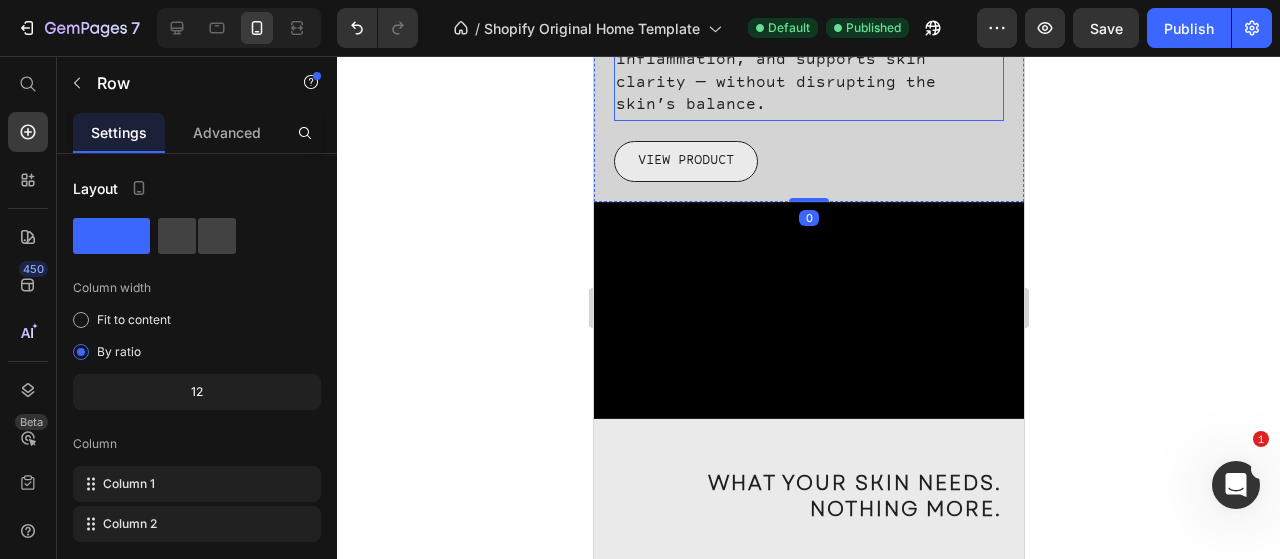 click on "A high-performance formula with 2% Salicylic Acid and 3% Tea Tree Oil. Targets visible blemishes, calms inflammation, and supports skin clarity — without disrupting the skin’s balance." at bounding box center (790, 49) 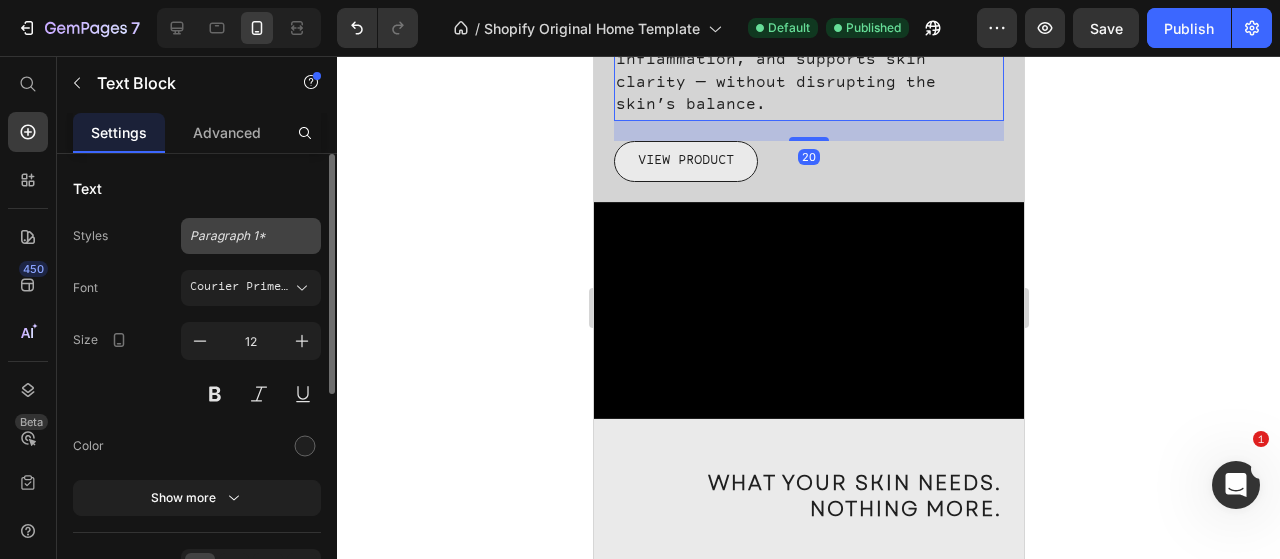click on "Paragraph 1*" 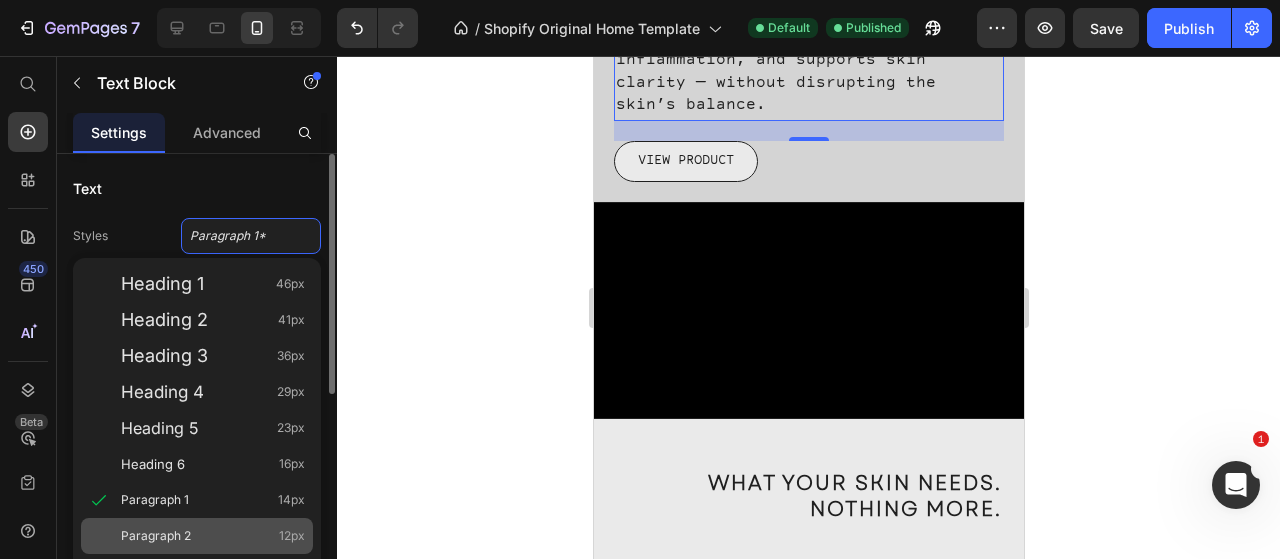 click on "Paragraph 2 12px" at bounding box center [213, 536] 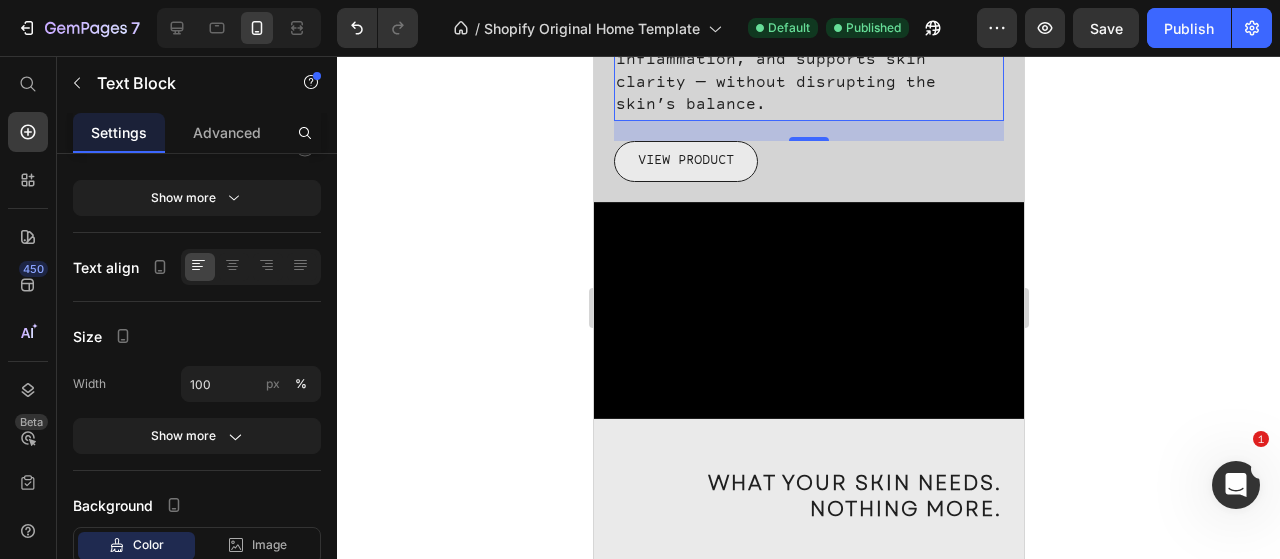 scroll, scrollTop: 0, scrollLeft: 0, axis: both 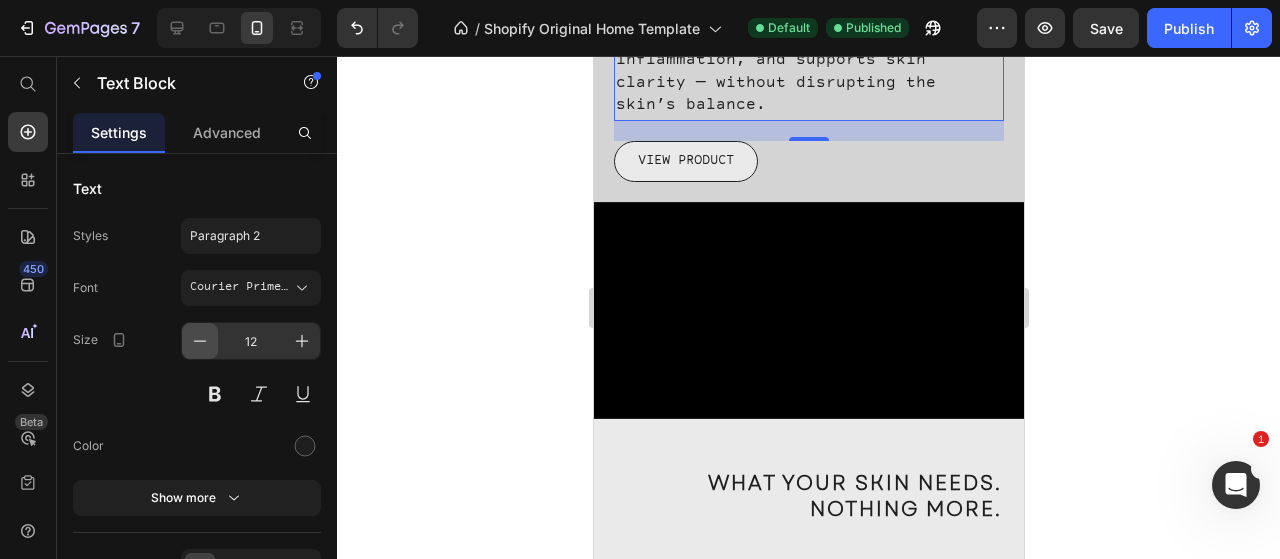 click 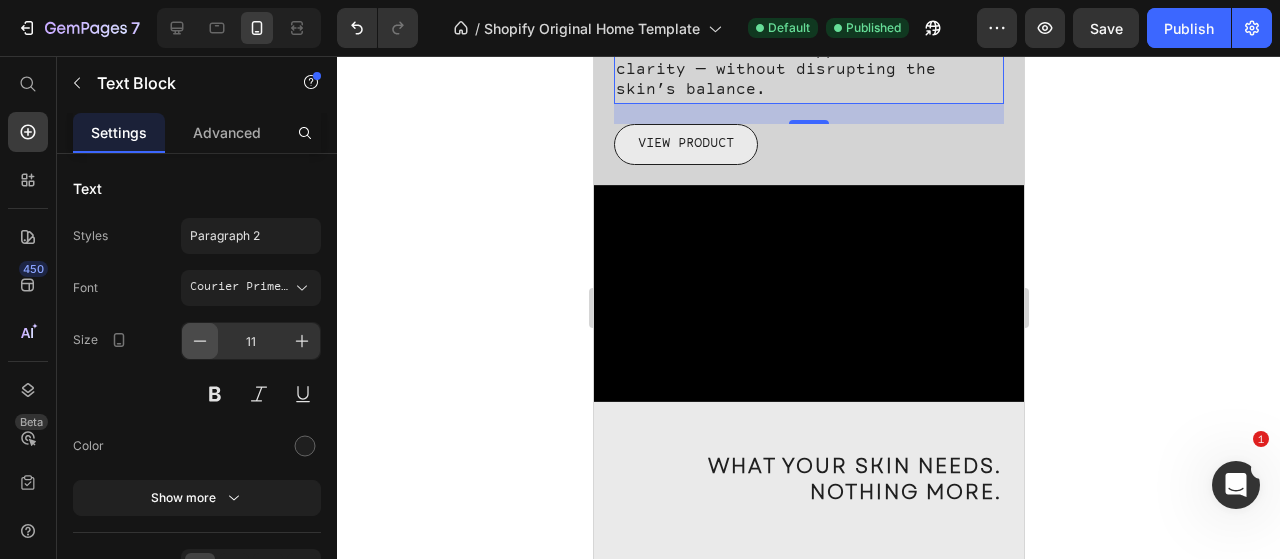 click 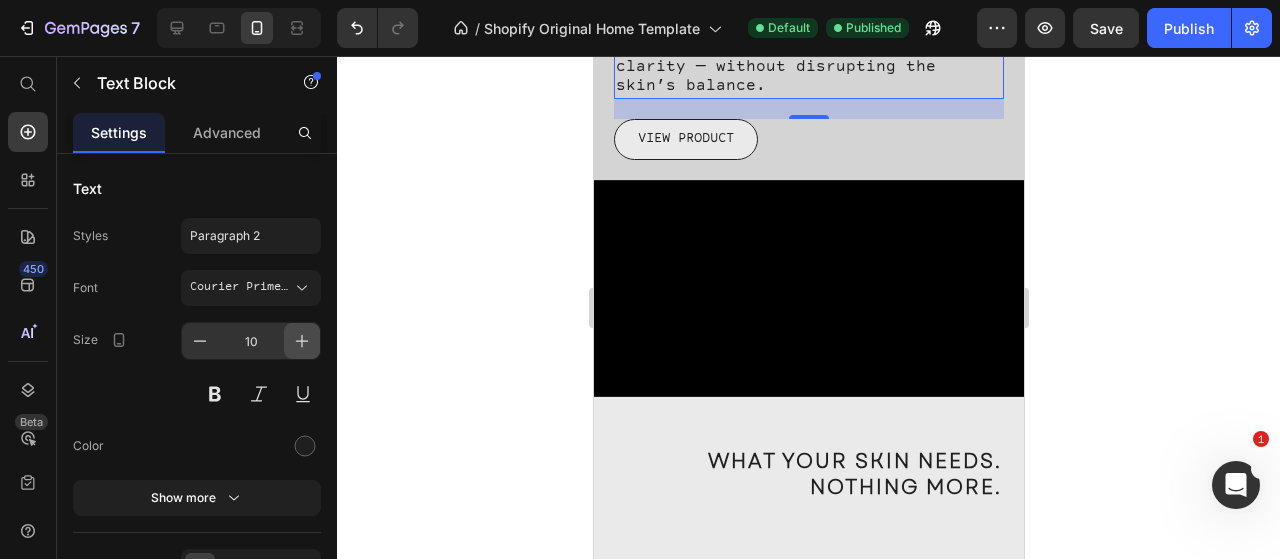 click 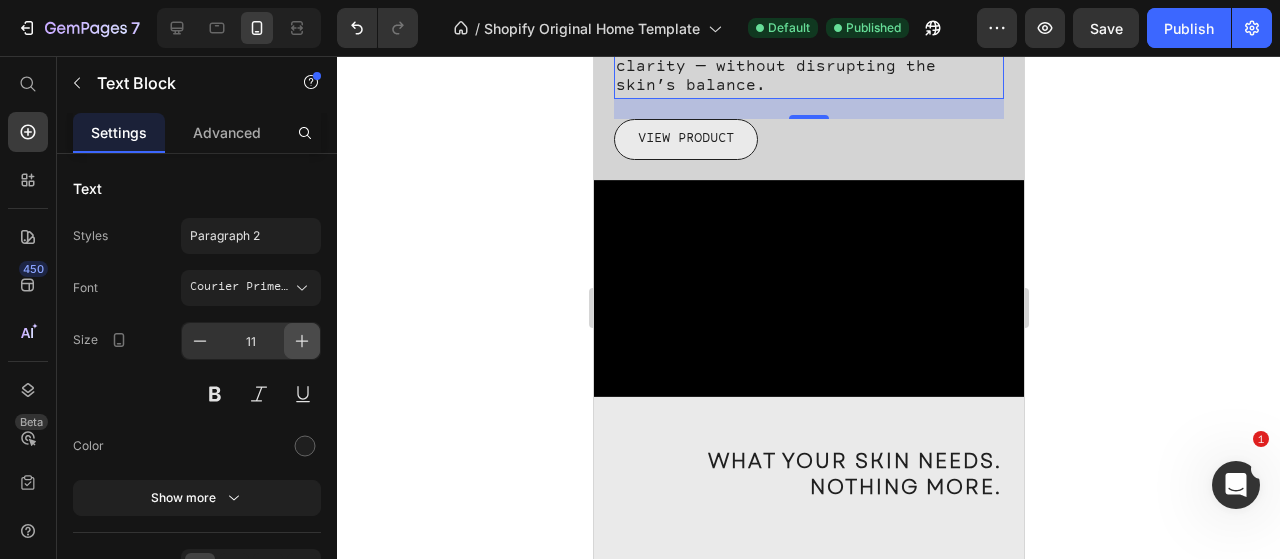 click 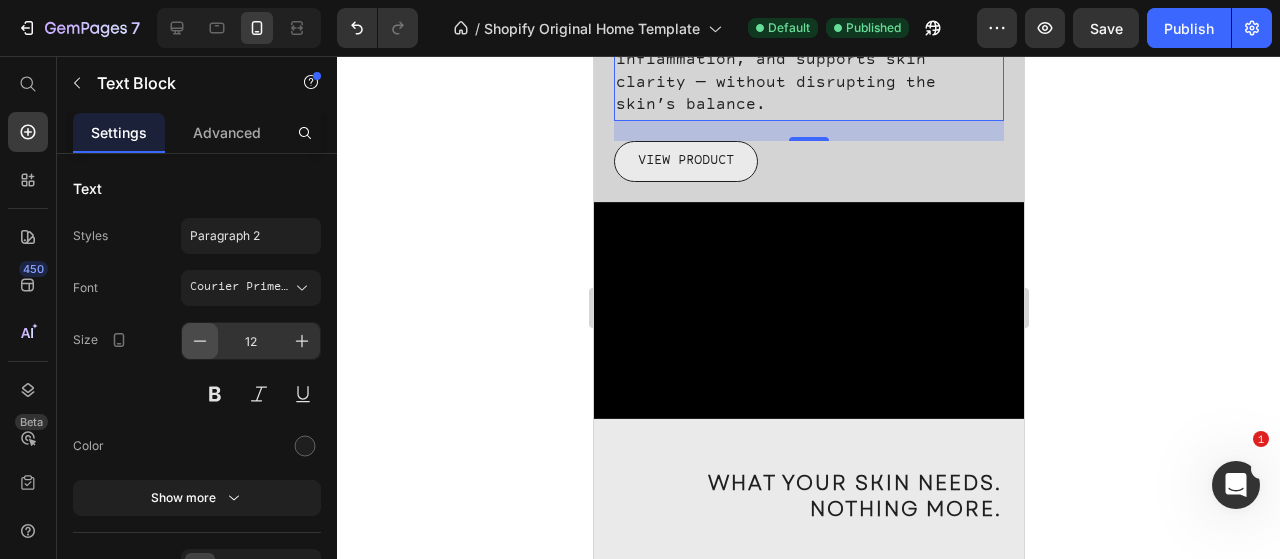 click 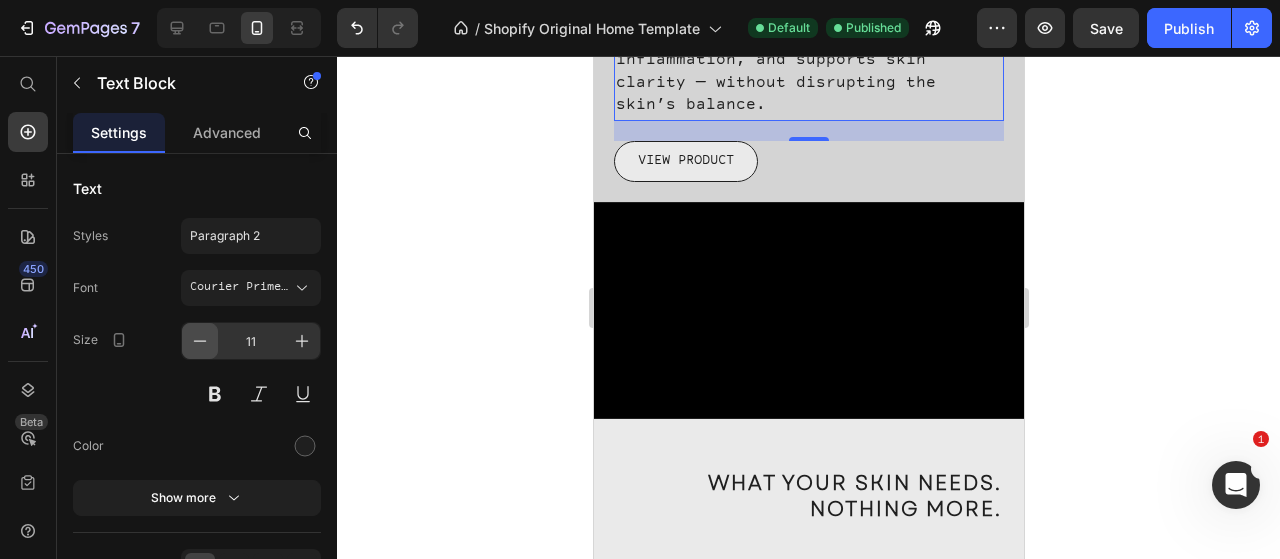 click 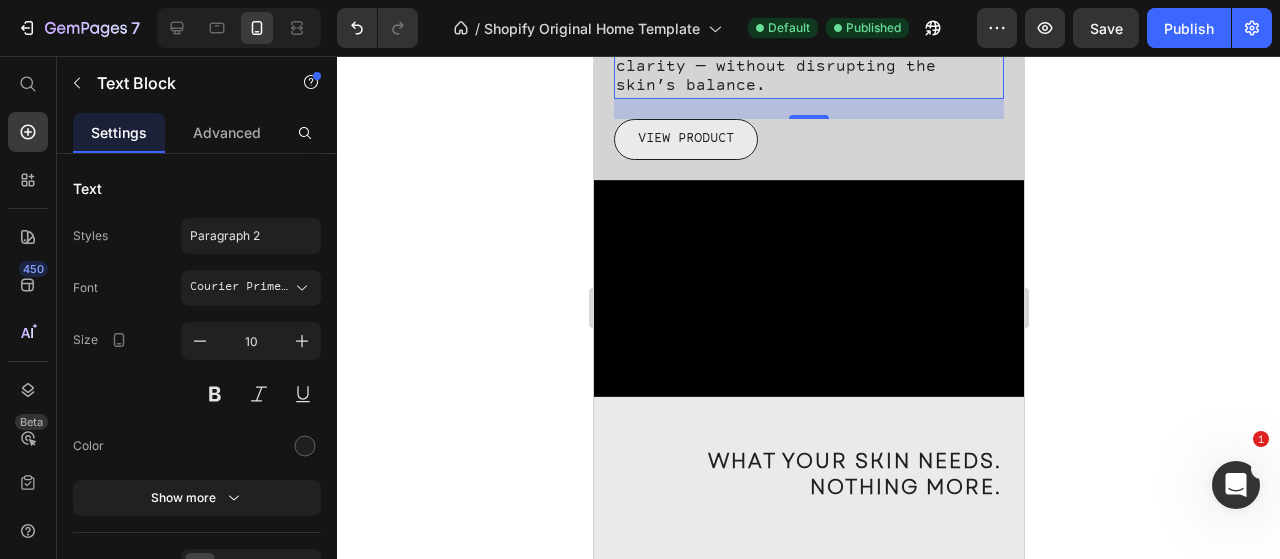 click on "A high-performance formula with 2% Salicylic Acid and 3% Tea Tree Oil. Targets visible blemishes, calms inflammation, and supports skin clarity — without disrupting the skin’s balance." at bounding box center (790, 39) 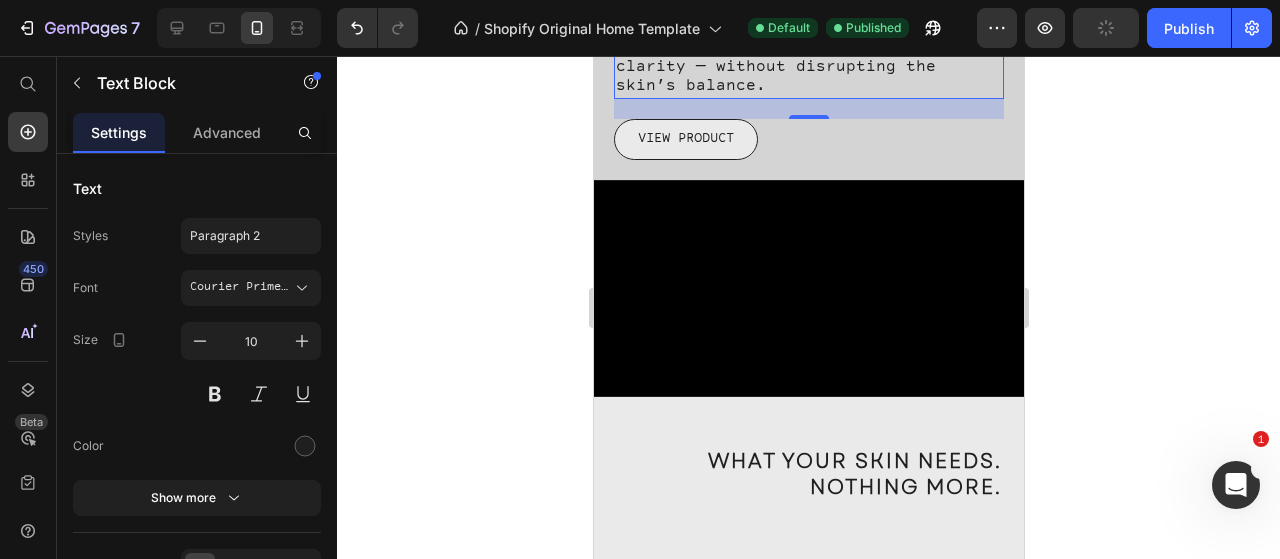 click on "A high-performance formula with 2% Salicylic Acid and 3% Tea Tree Oil. Targets visible blemishes, calms inflammation, and supports skin clarity — without disrupting the skin’s balance." at bounding box center (790, 39) 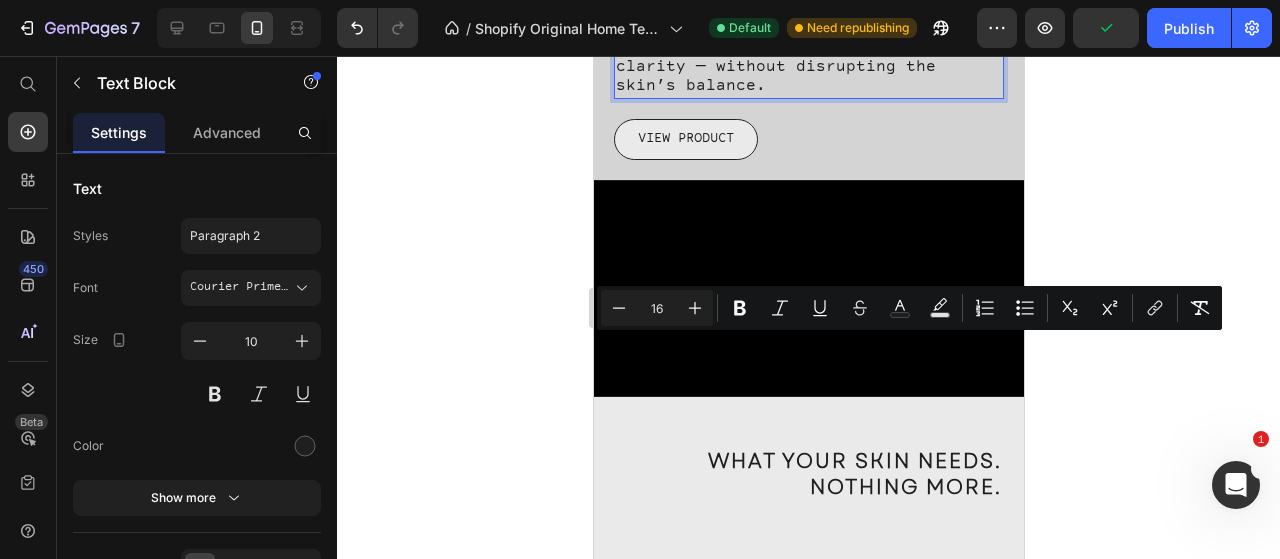 click on "A high-performance formula with 2% Salicylic Acid and 3% Tea Tree Oil. Targets visible blemishes, calms inflammation, and supports skin clarity — without disrupting the skin’s balance." at bounding box center [808, 40] 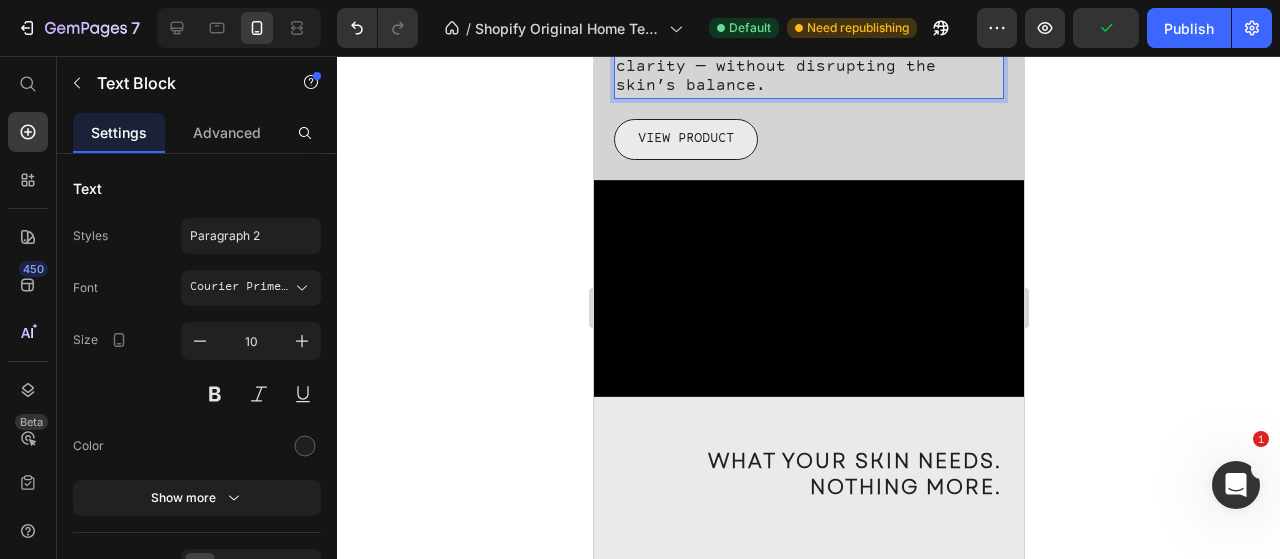 click on "A high-performance formula with 2% Salicylic Acid and 3% Tea Tree Oil. Targets visible blemishes, calms inflammation, and supports skin clarity — without disrupting the skin’s balance." at bounding box center [790, 39] 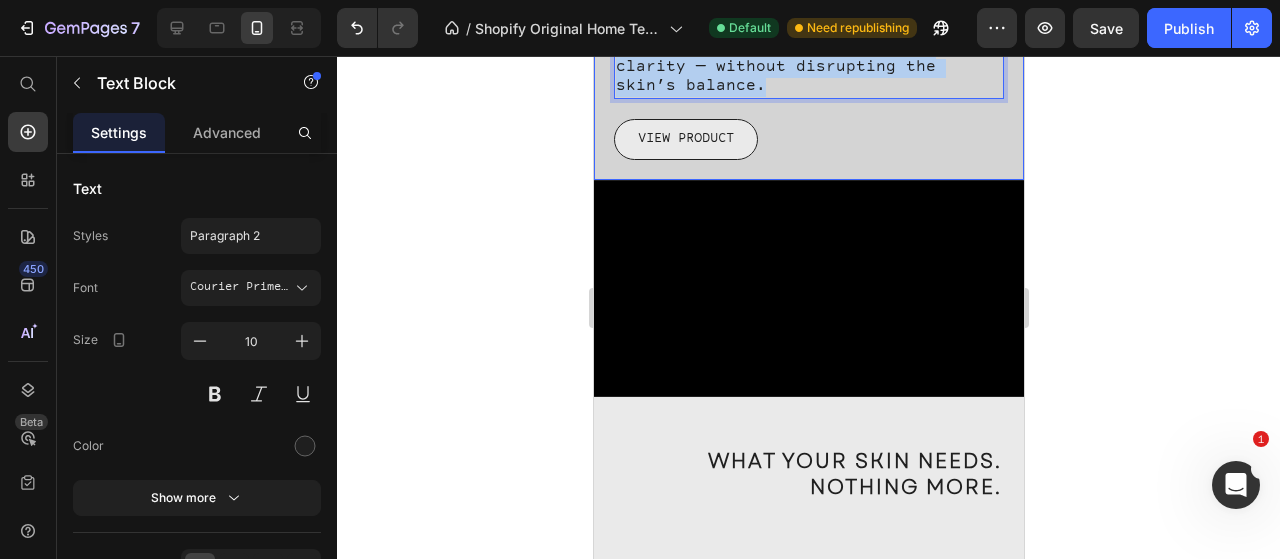 drag, startPoint x: 764, startPoint y: 407, endPoint x: 604, endPoint y: 306, distance: 189.21152 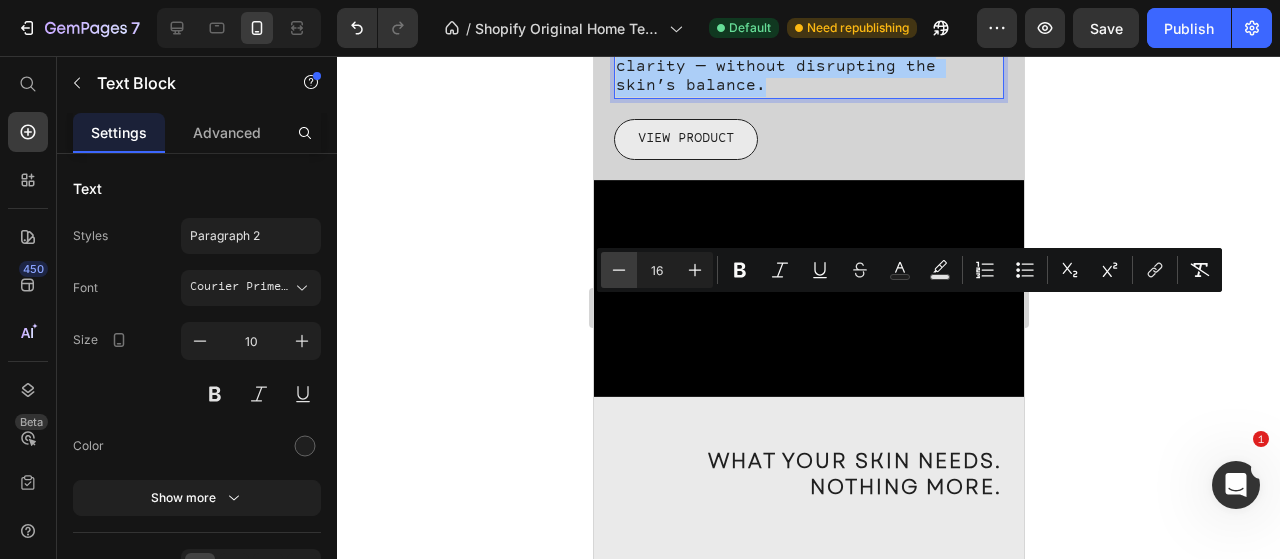 click 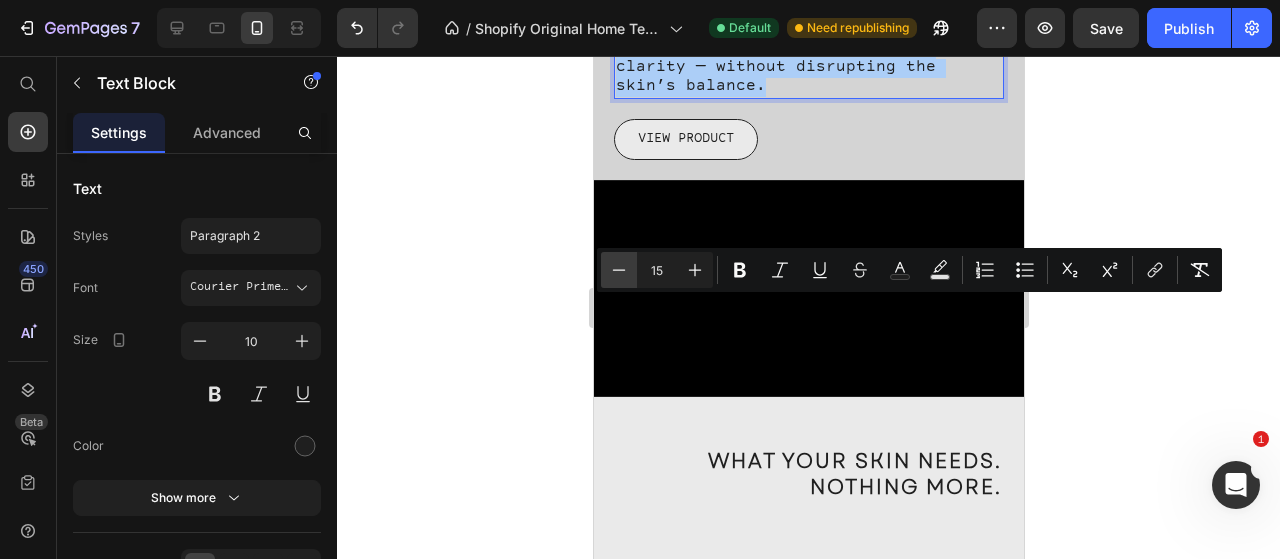 click 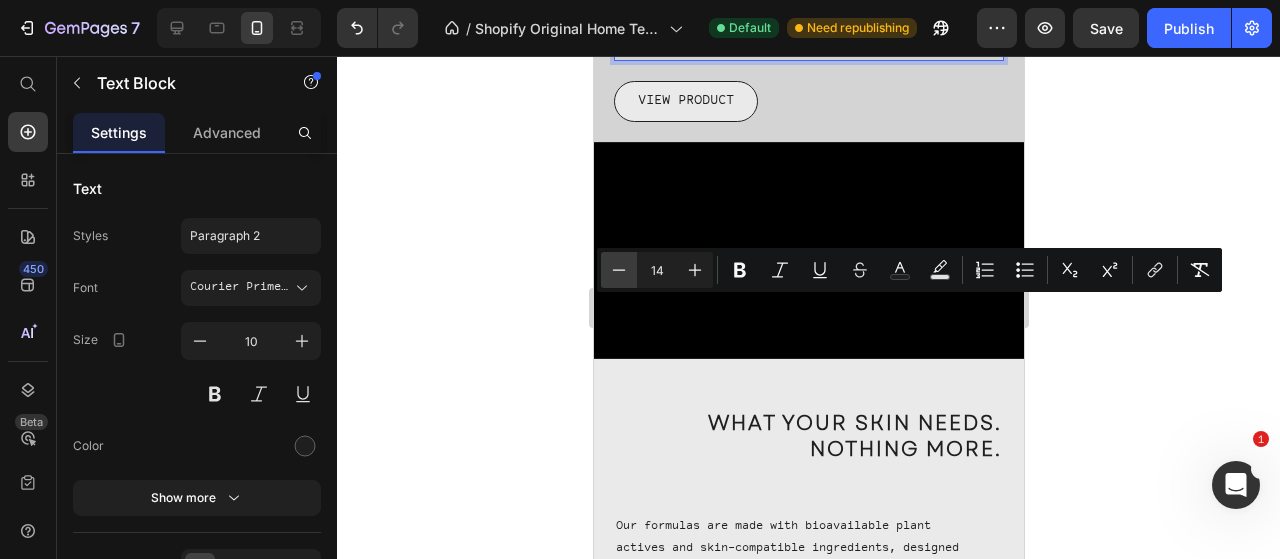 click 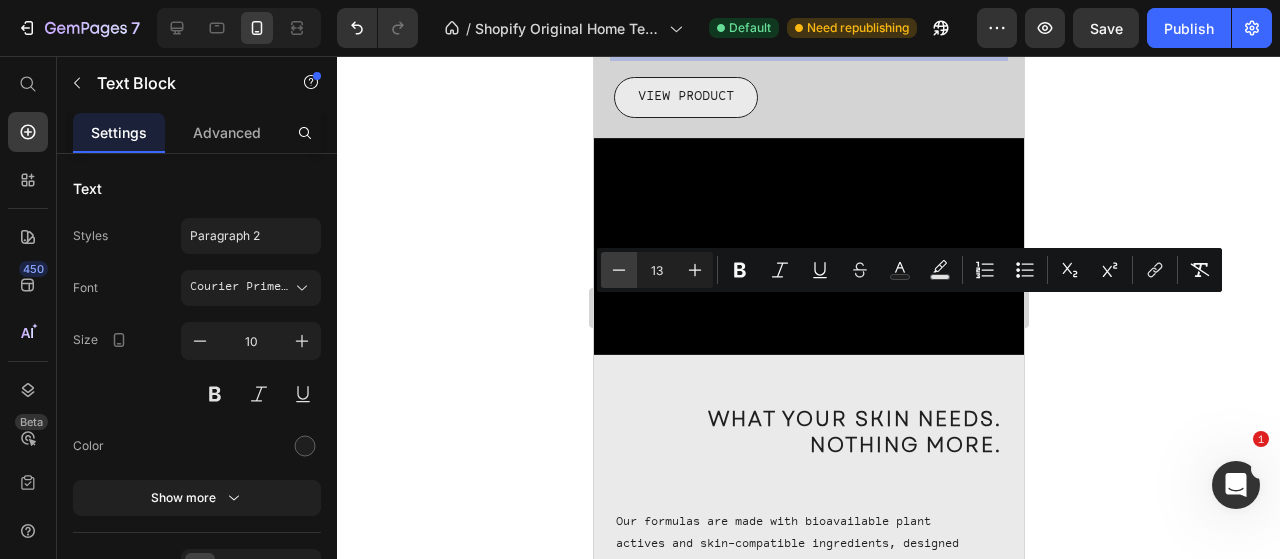click 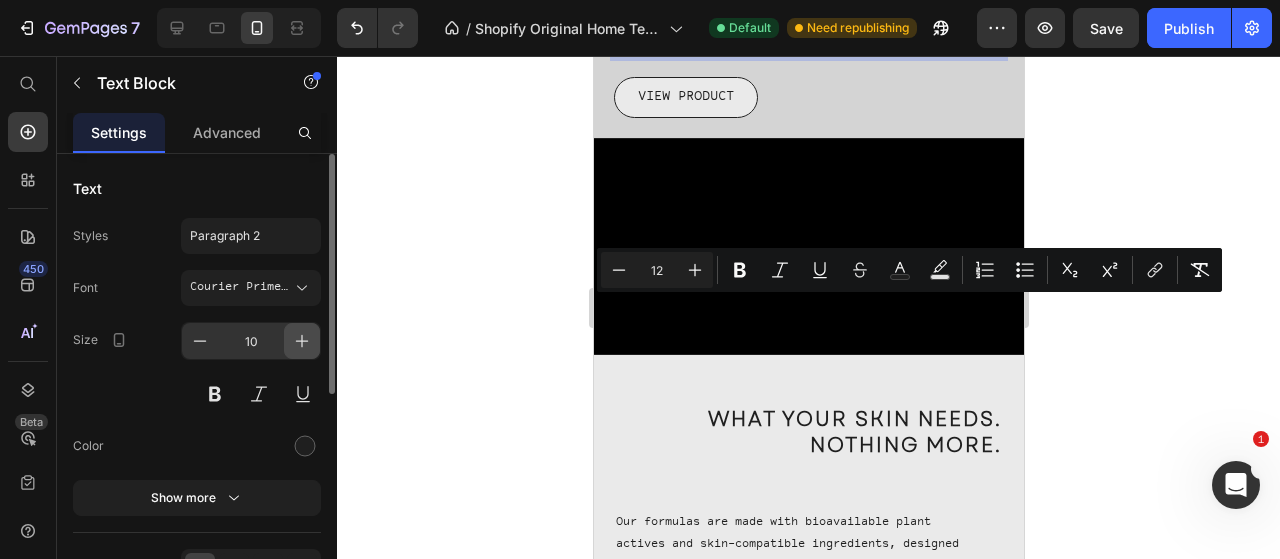 click 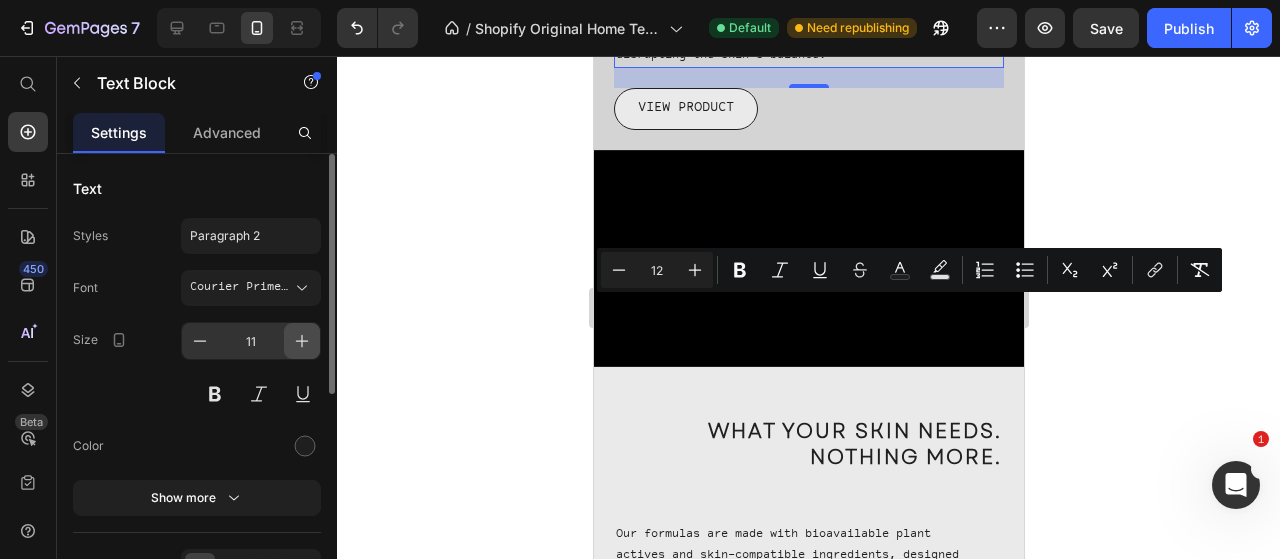 click 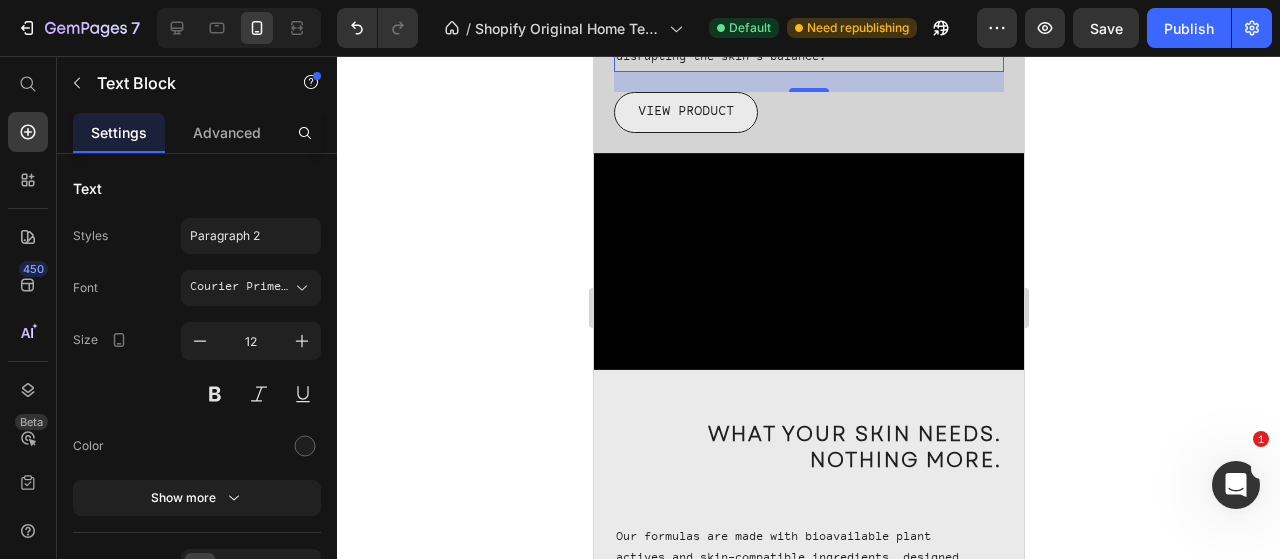 click 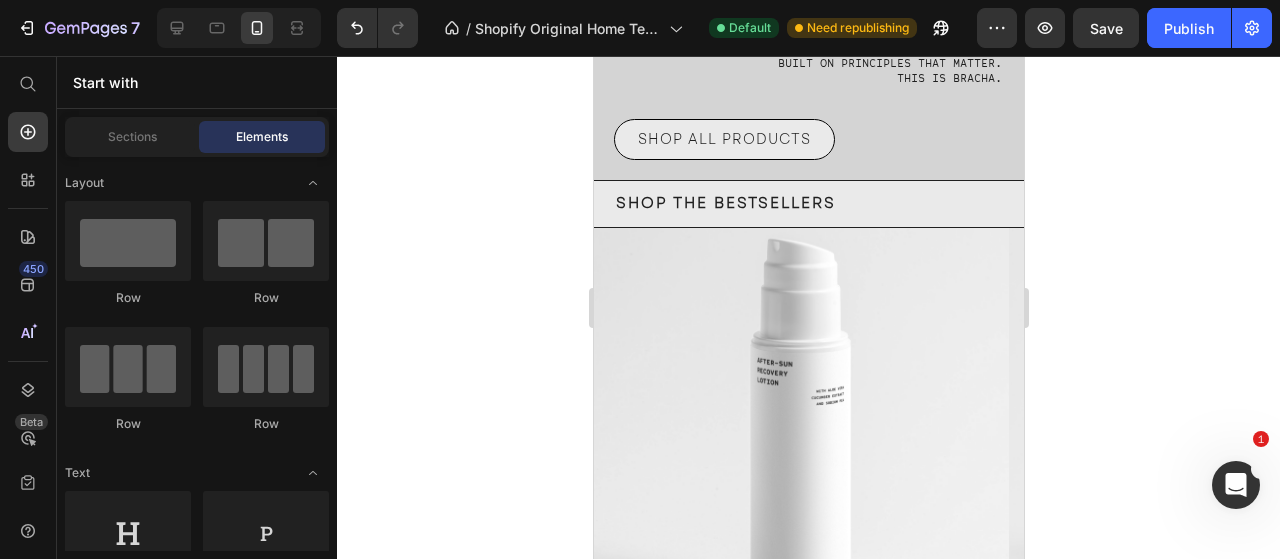 scroll, scrollTop: 0, scrollLeft: 0, axis: both 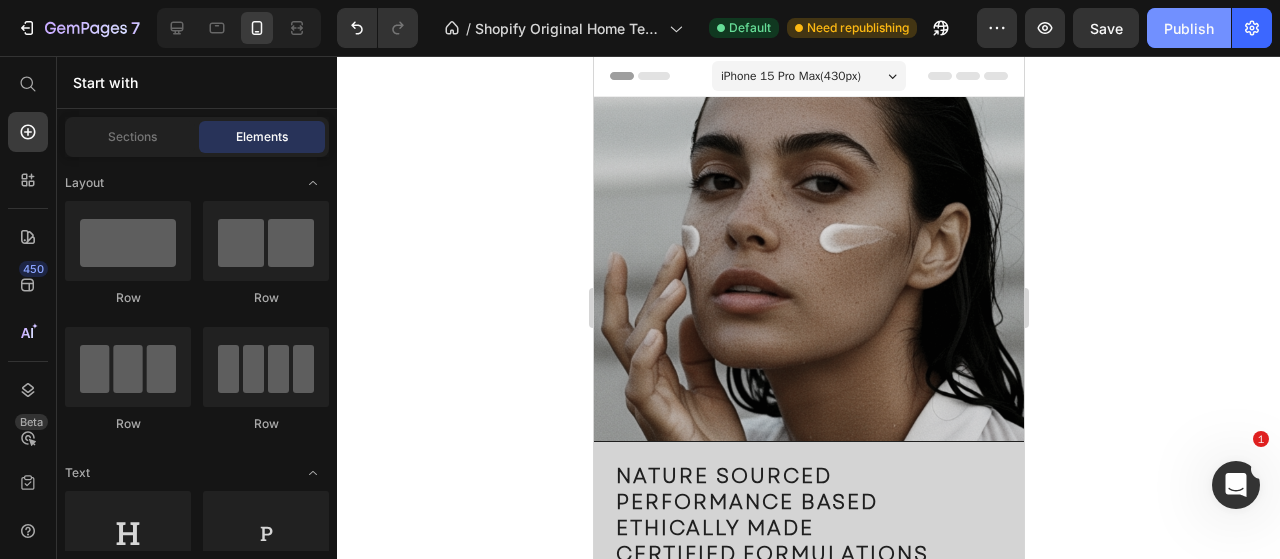 click on "Publish" at bounding box center [1189, 28] 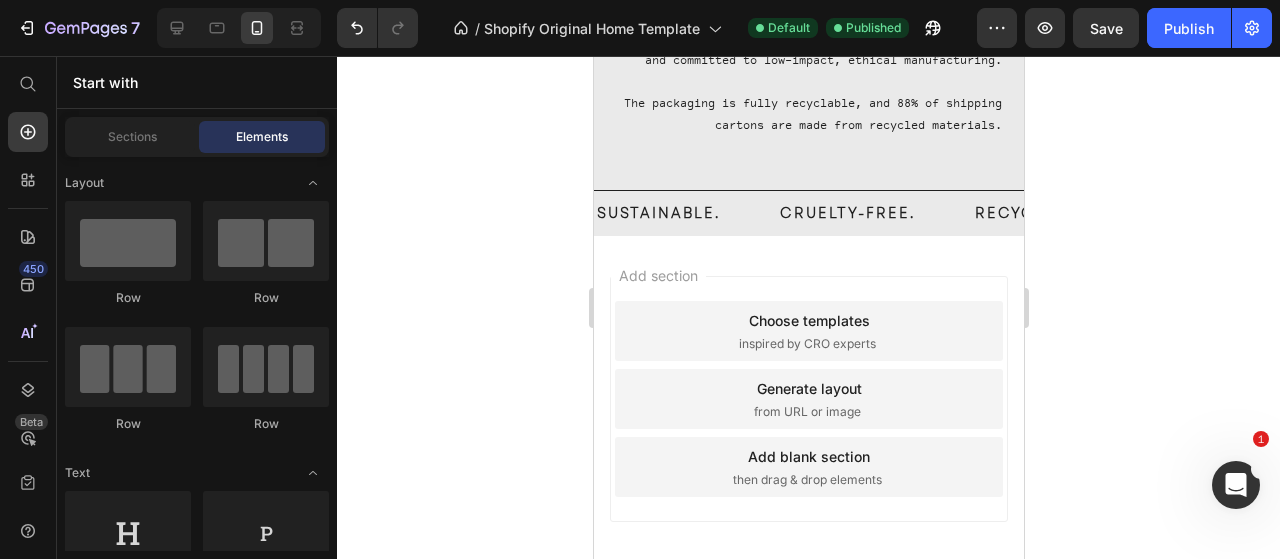 scroll, scrollTop: 3208, scrollLeft: 0, axis: vertical 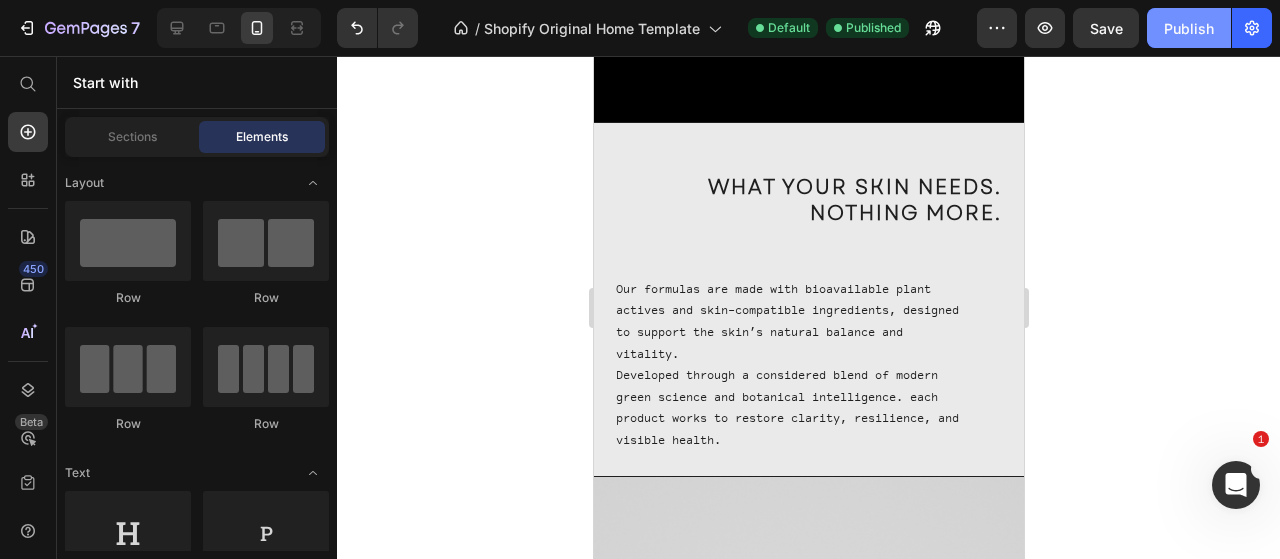 click on "Publish" 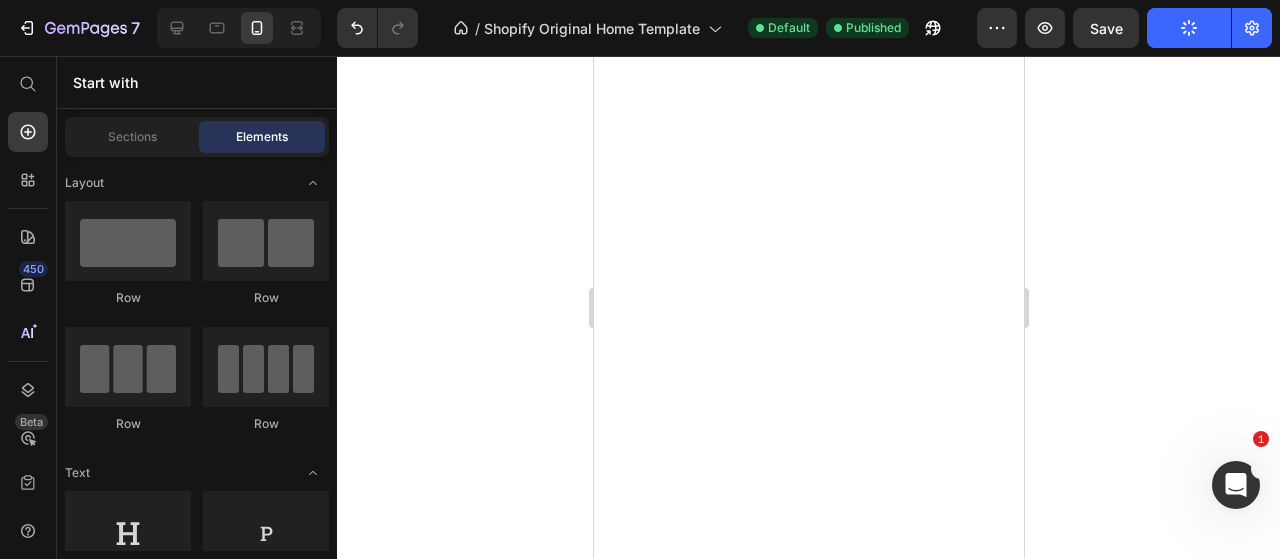 scroll, scrollTop: 840, scrollLeft: 0, axis: vertical 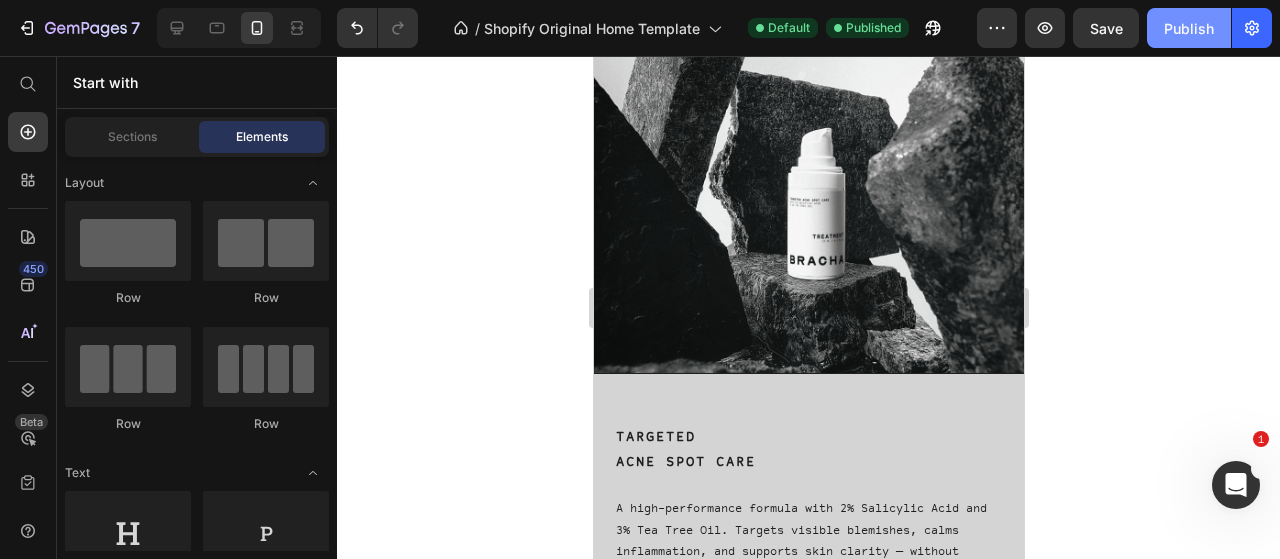 click on "Publish" at bounding box center (1189, 28) 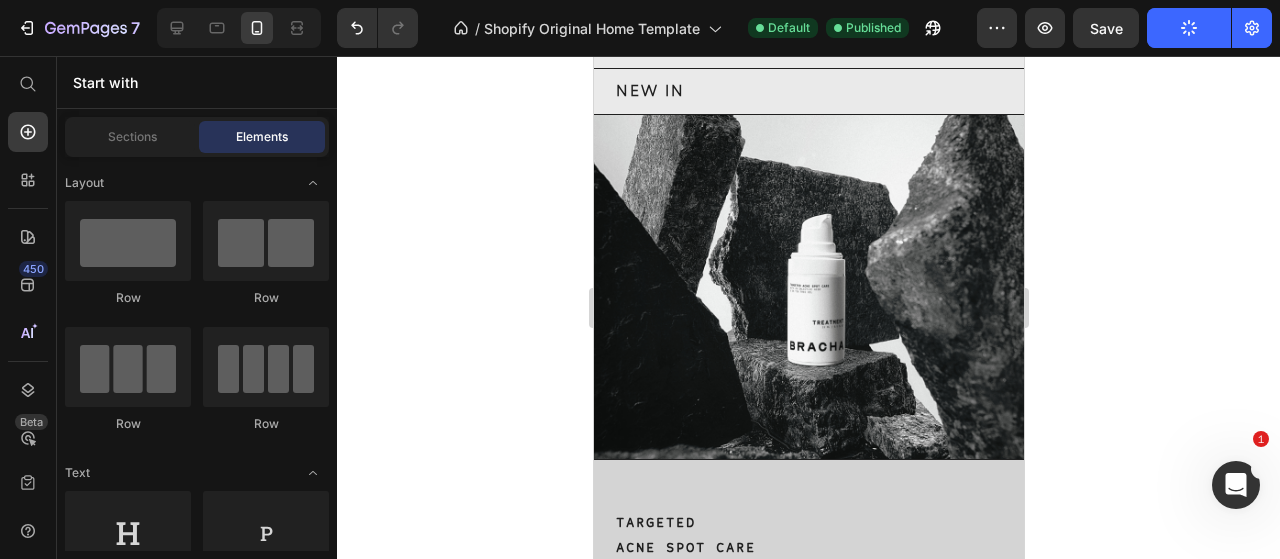 scroll, scrollTop: 0, scrollLeft: 0, axis: both 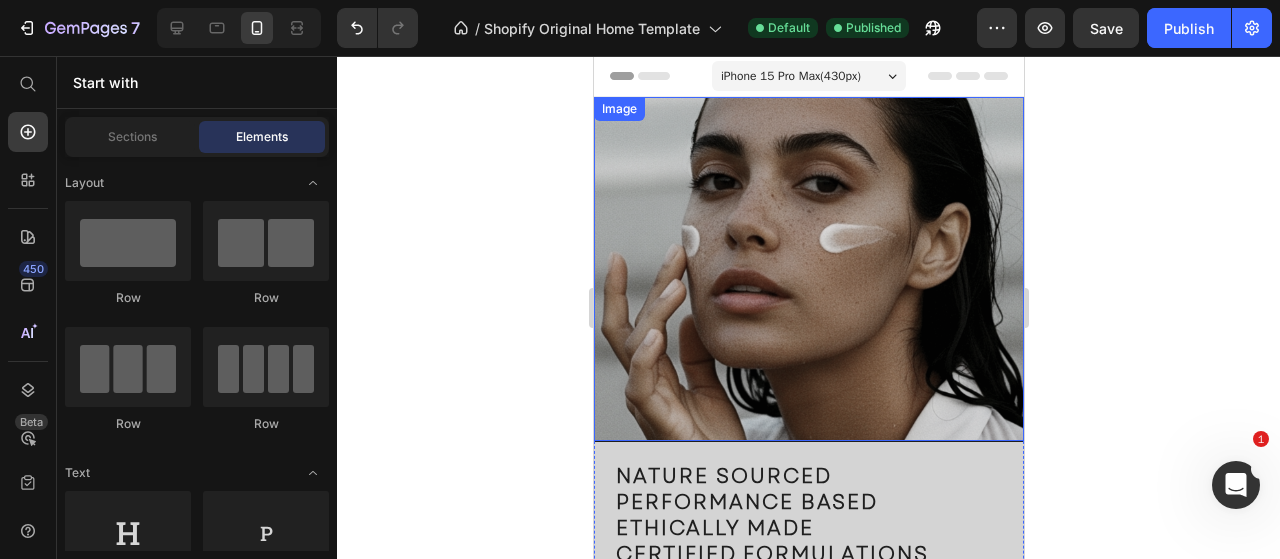 click 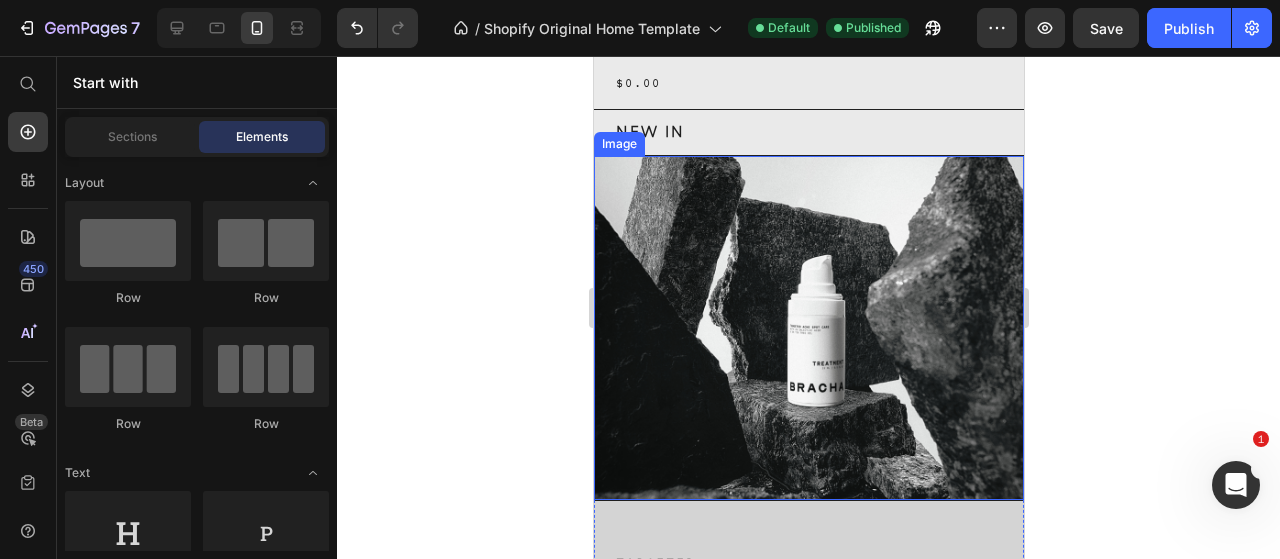 scroll, scrollTop: 900, scrollLeft: 0, axis: vertical 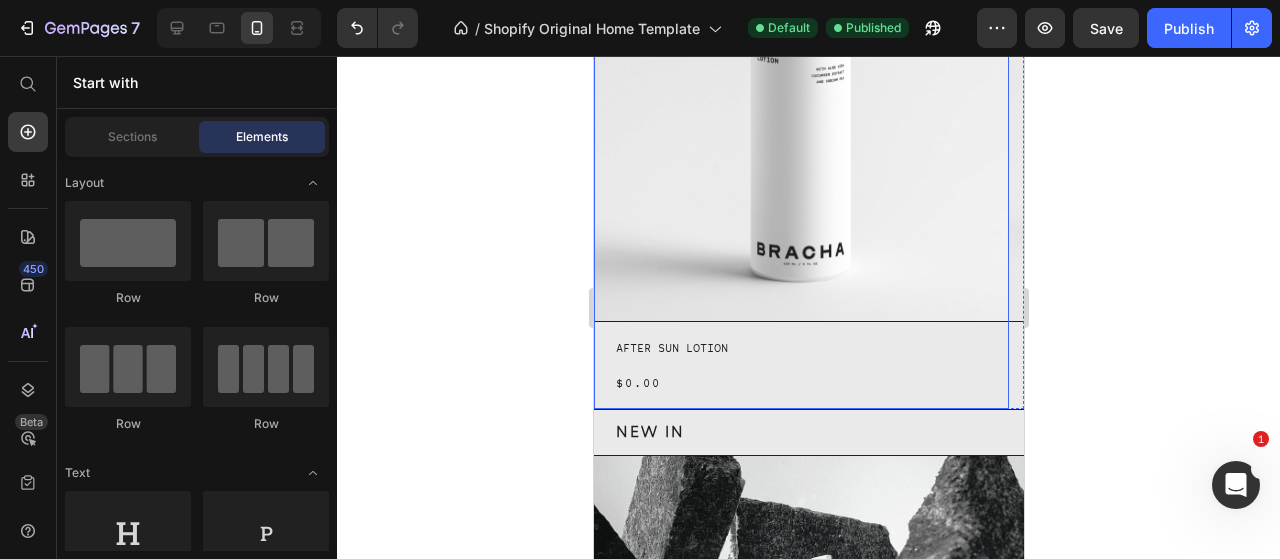 click on "Product Images After Sun Lotion Product Title $0.00 Product Price Row" at bounding box center (800, 157) 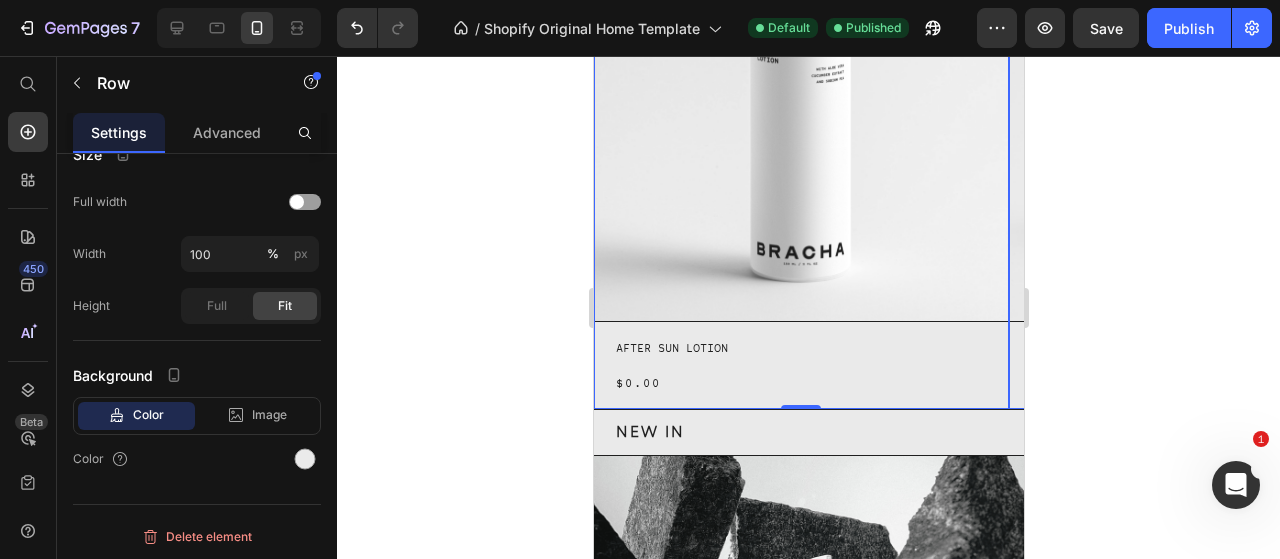 scroll, scrollTop: 0, scrollLeft: 0, axis: both 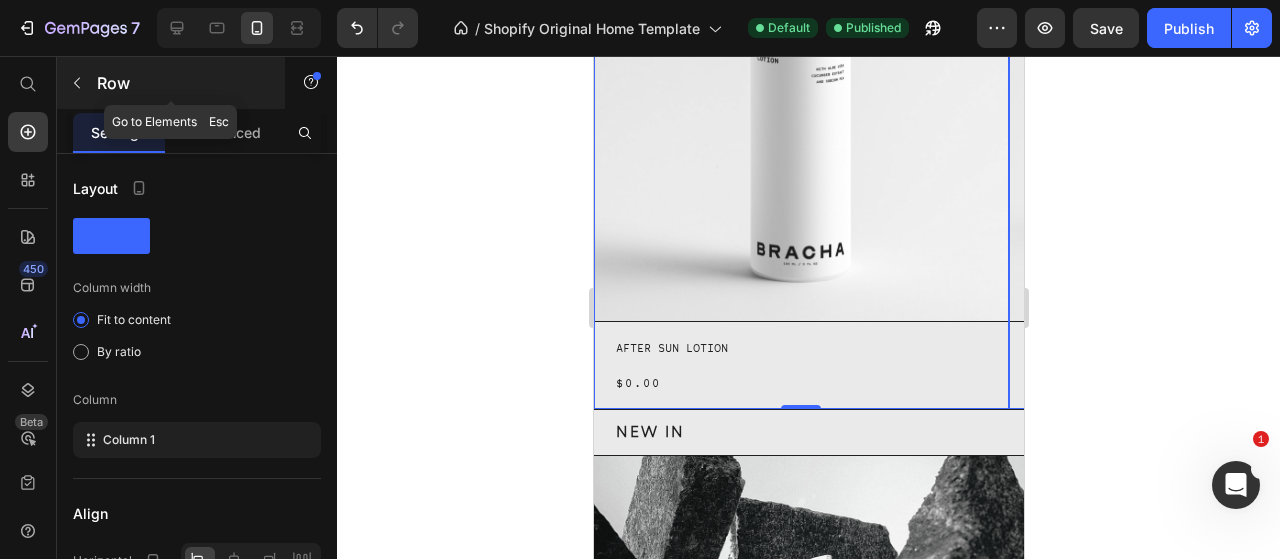 click 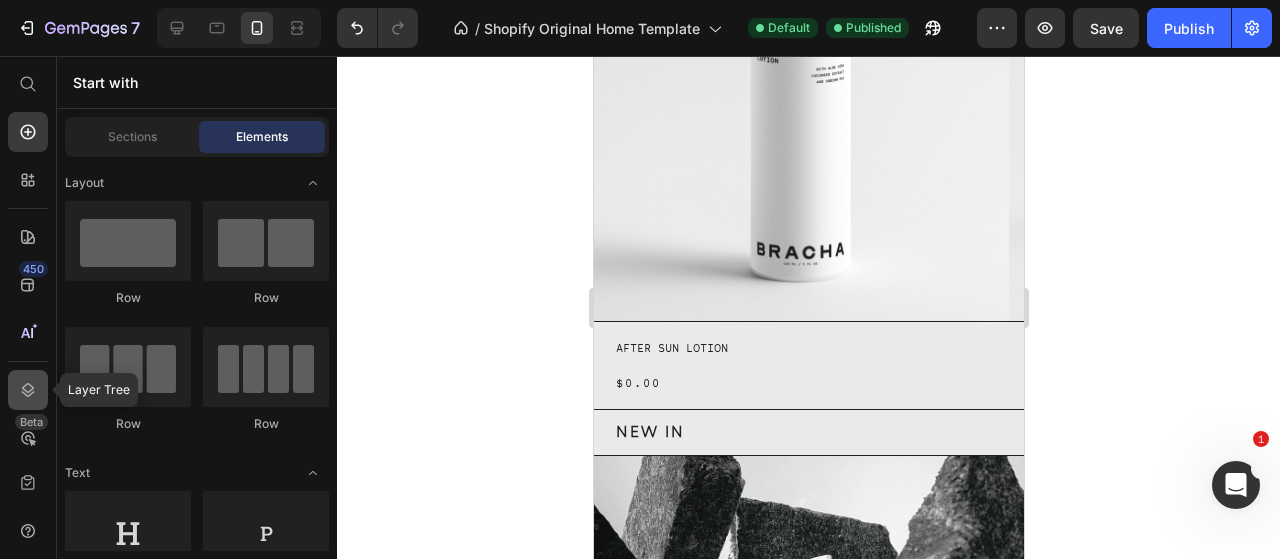 click 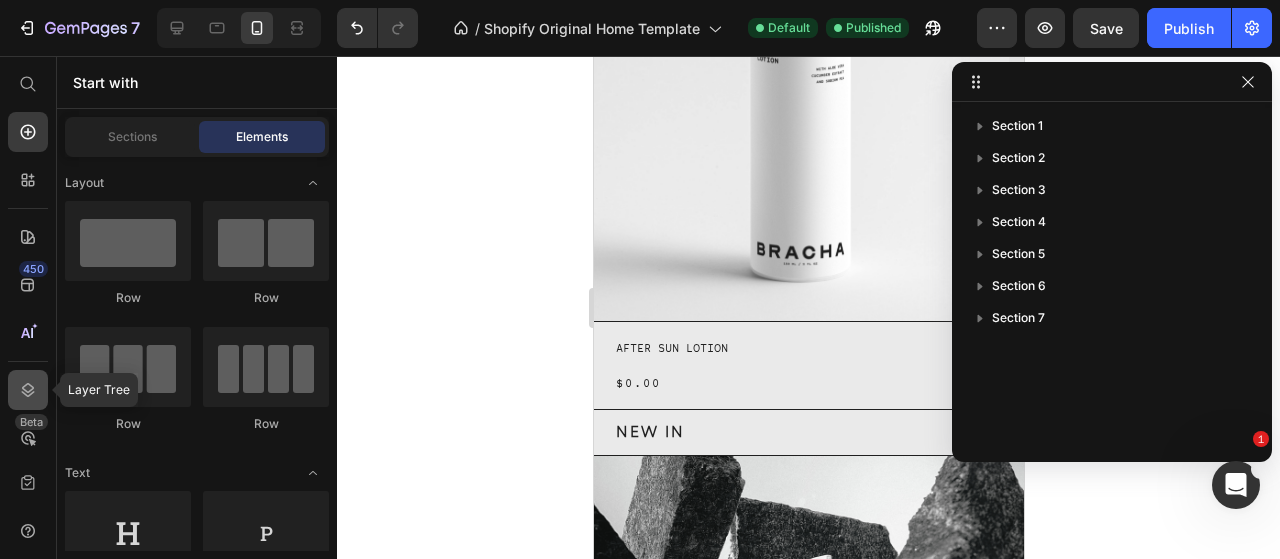 click 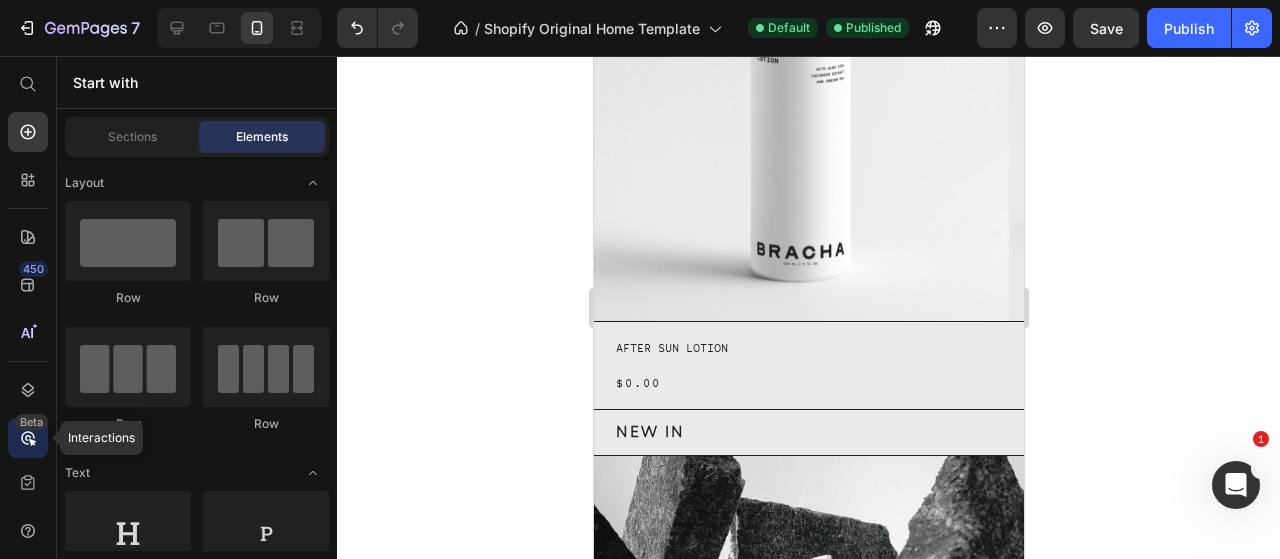 click on "Beta" at bounding box center [31, 422] 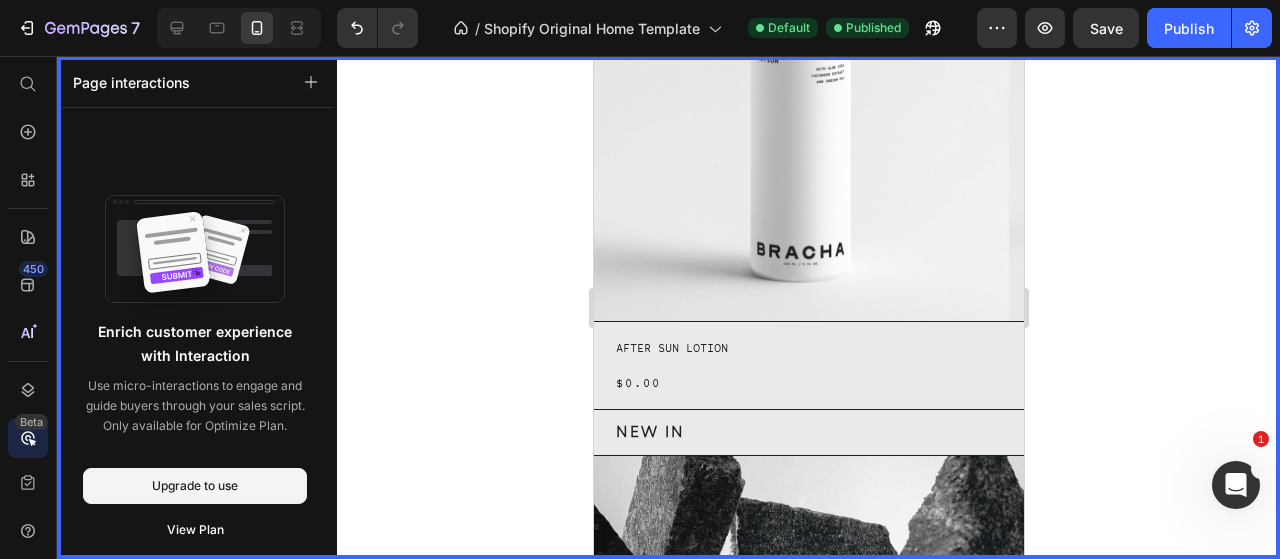 scroll, scrollTop: 600, scrollLeft: 0, axis: vertical 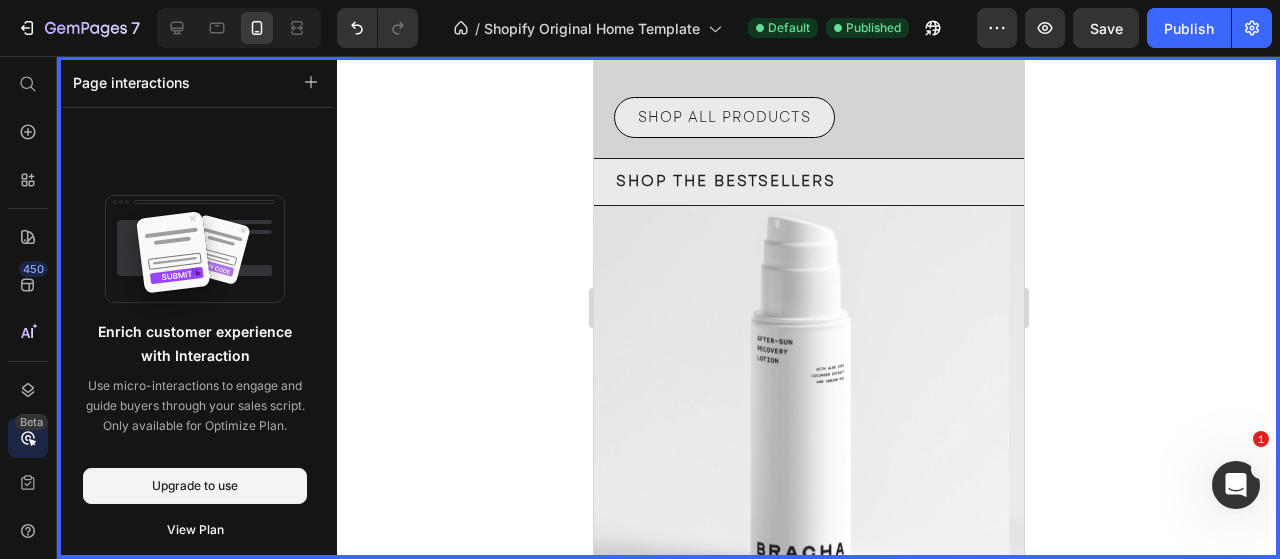 click at bounding box center (808, 307) 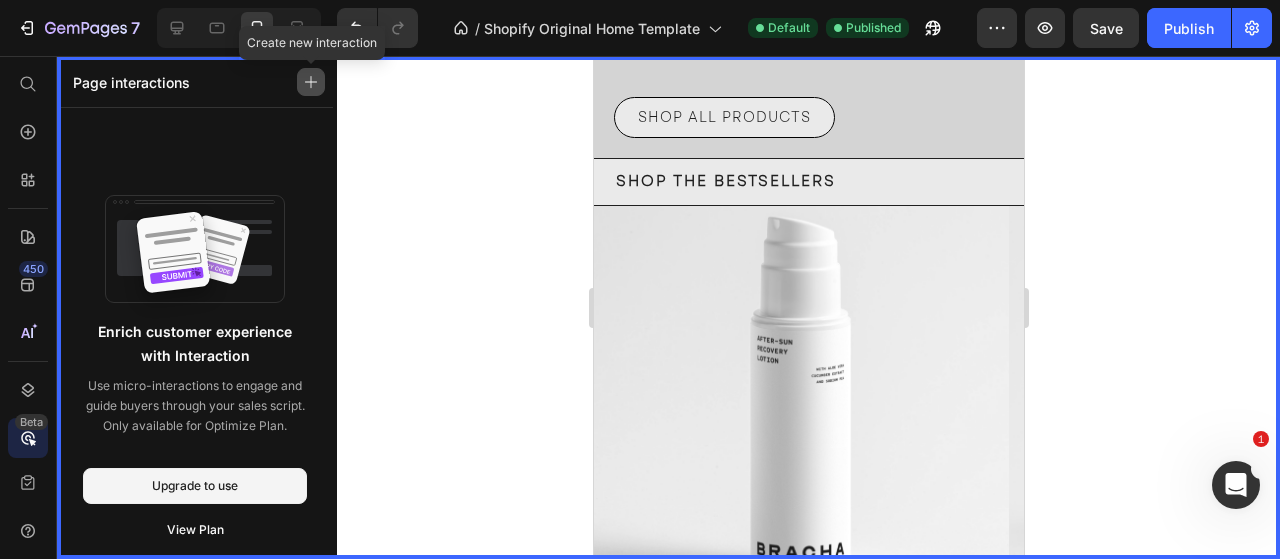 click 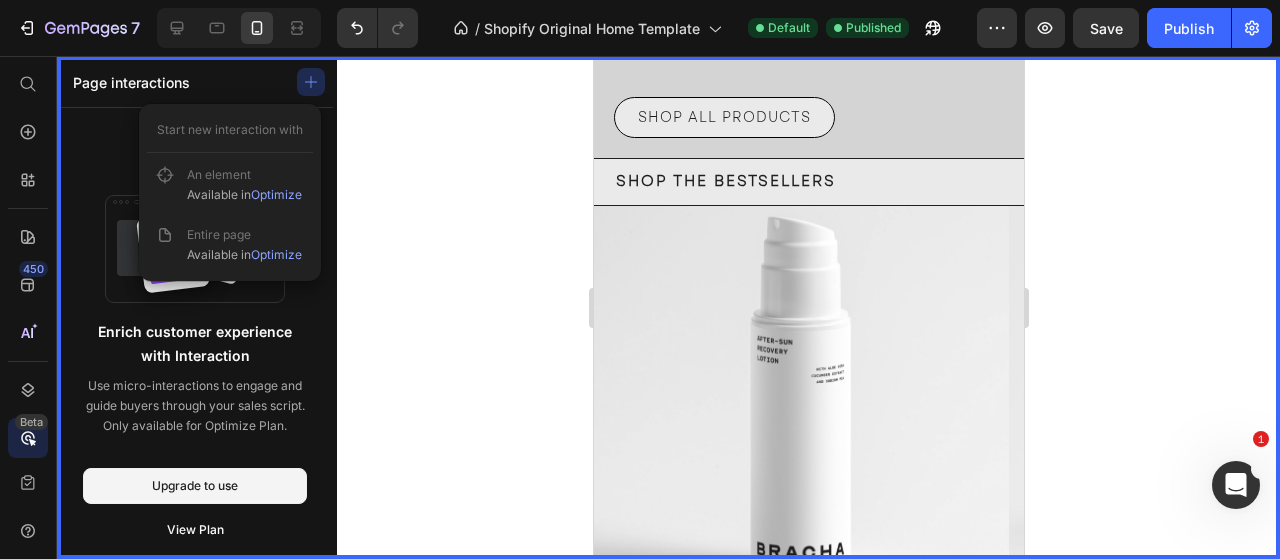 click at bounding box center [808, 307] 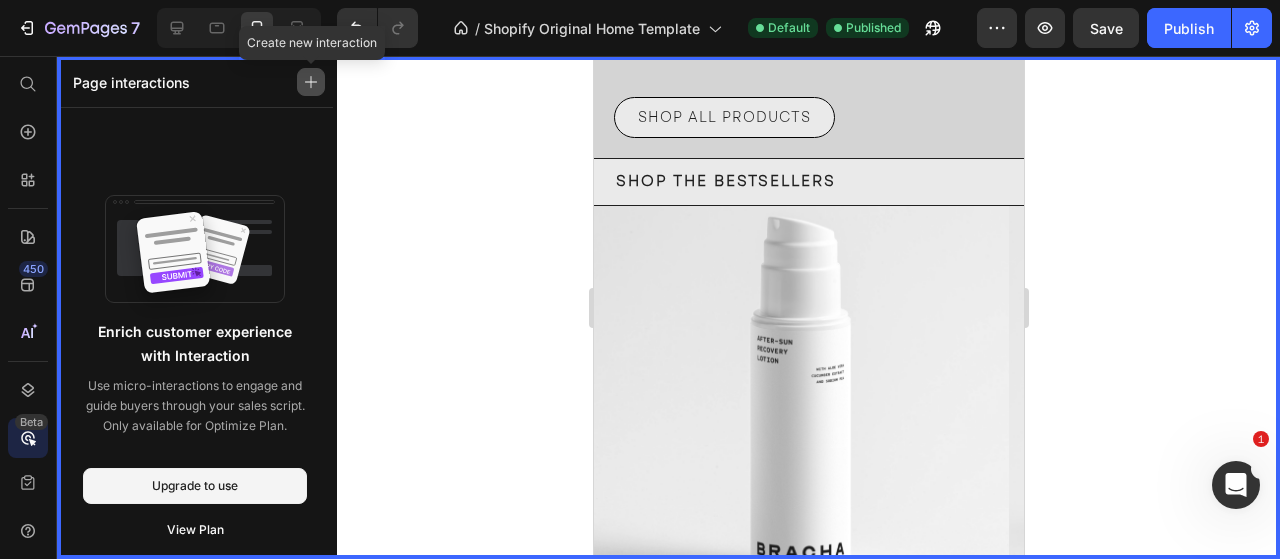 click 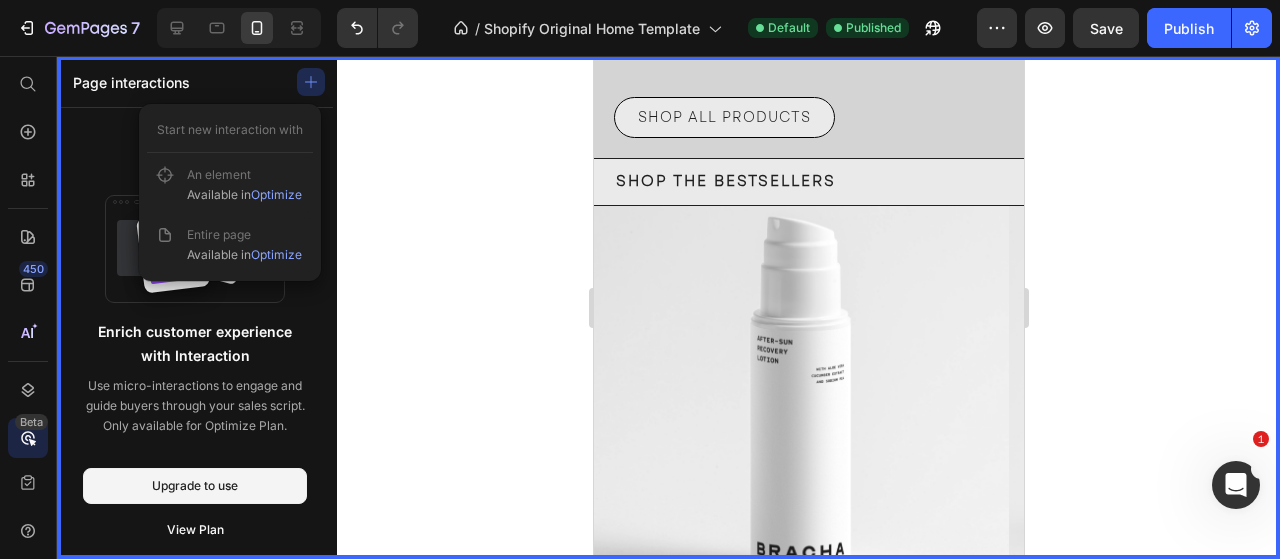 click at bounding box center [808, 307] 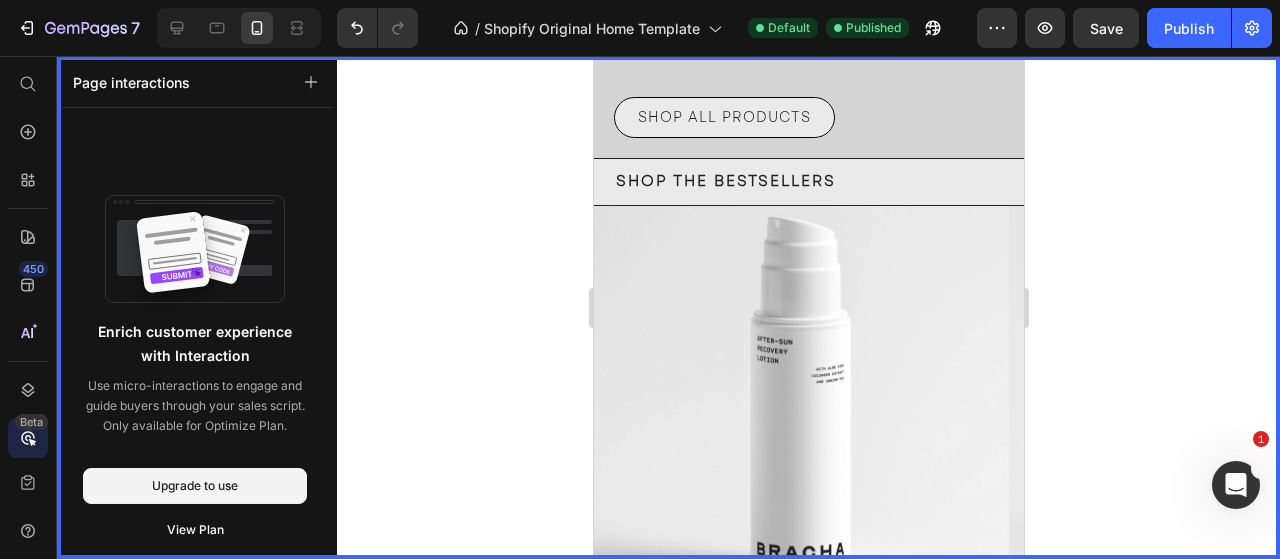 scroll, scrollTop: 1200, scrollLeft: 0, axis: vertical 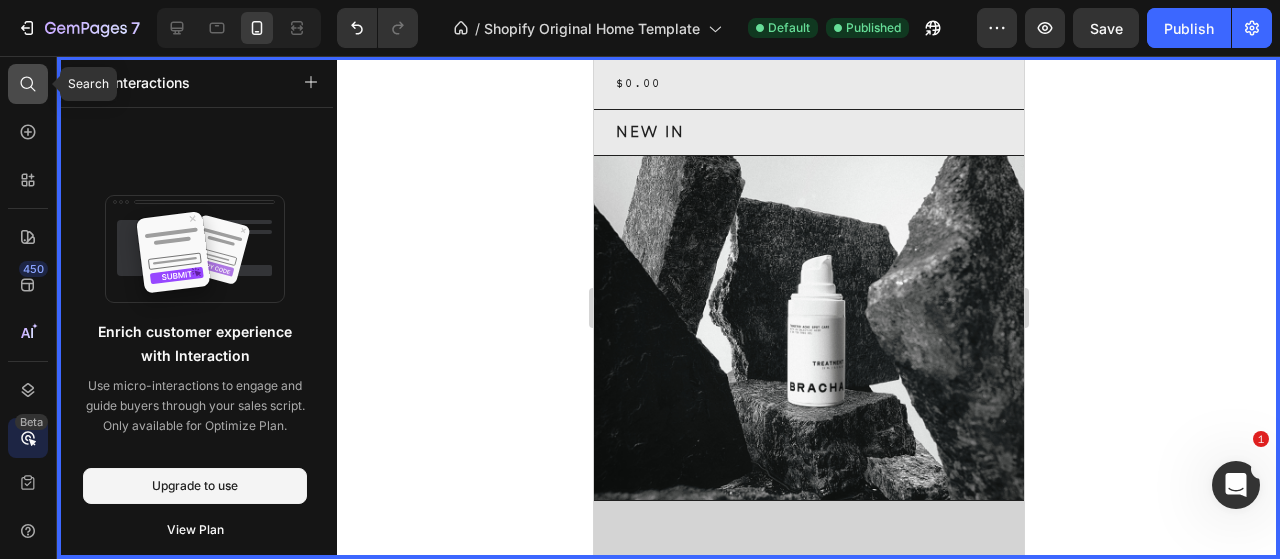 click 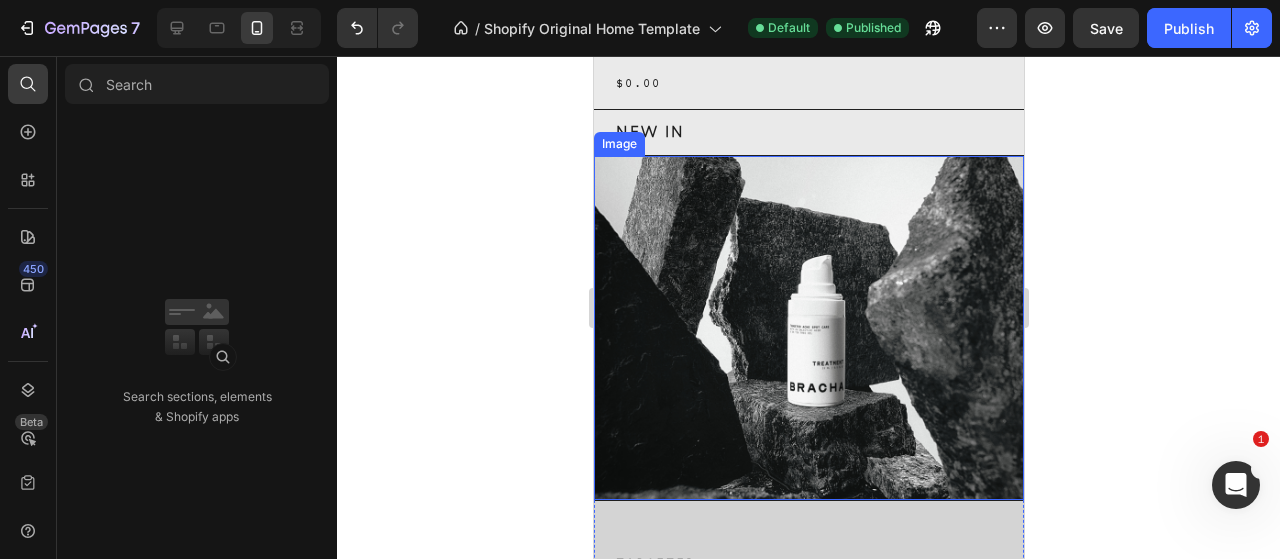 scroll, scrollTop: 900, scrollLeft: 0, axis: vertical 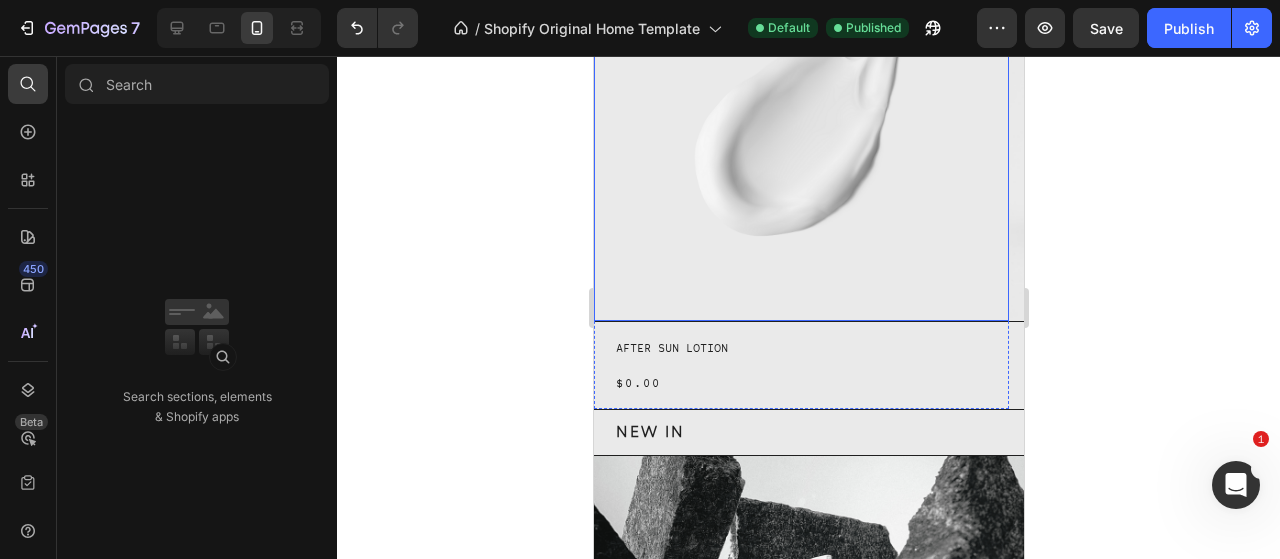 click at bounding box center [800, 113] 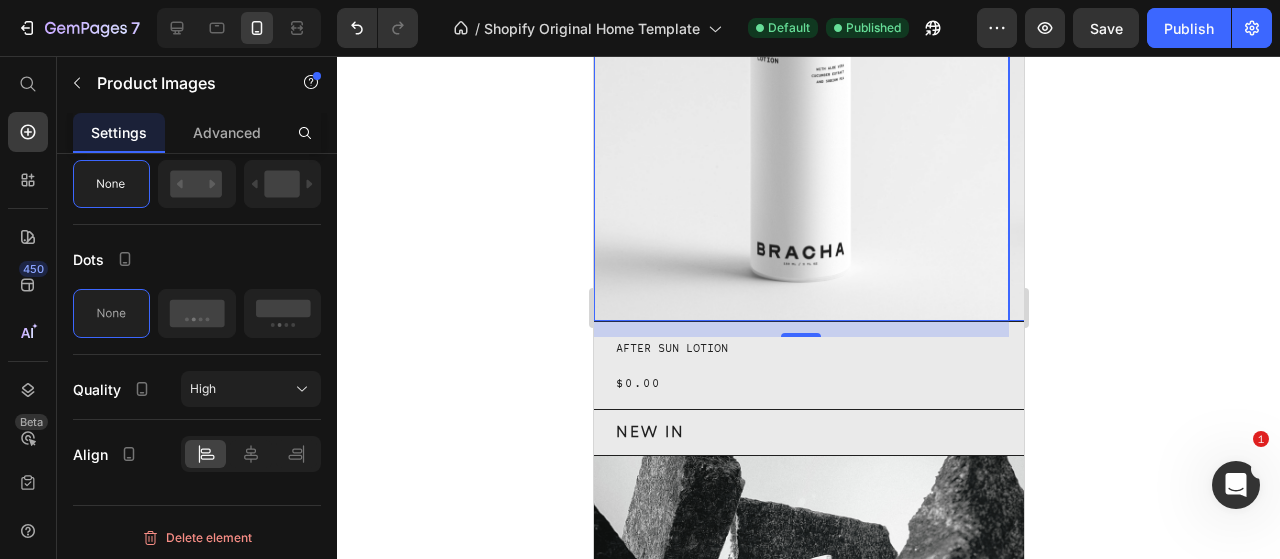 scroll, scrollTop: 0, scrollLeft: 0, axis: both 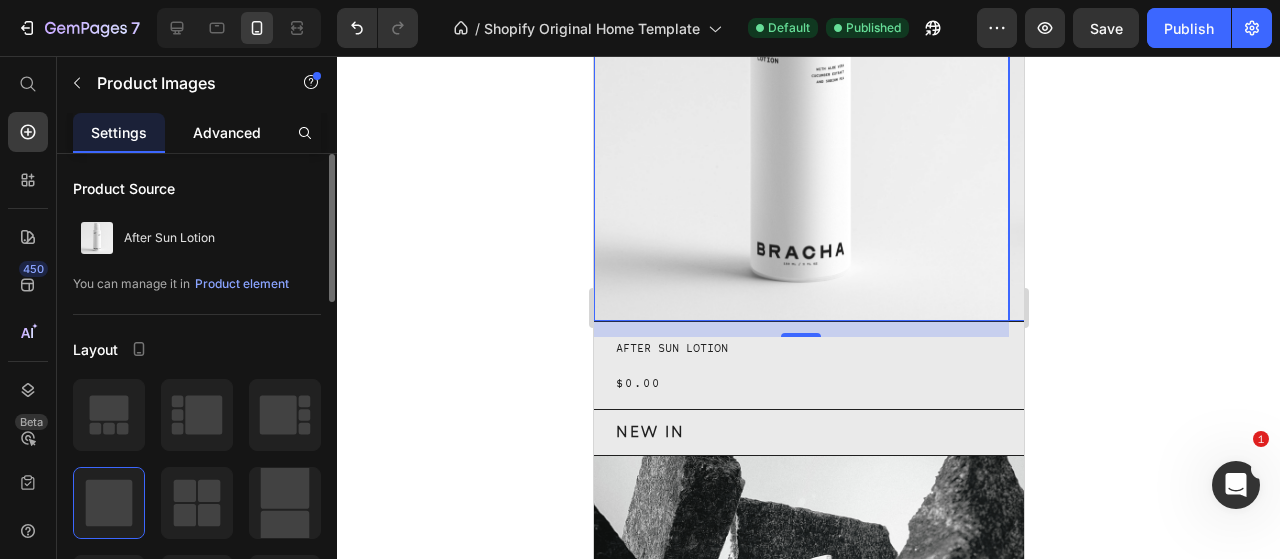 drag, startPoint x: 257, startPoint y: 127, endPoint x: 250, endPoint y: 139, distance: 13.892444 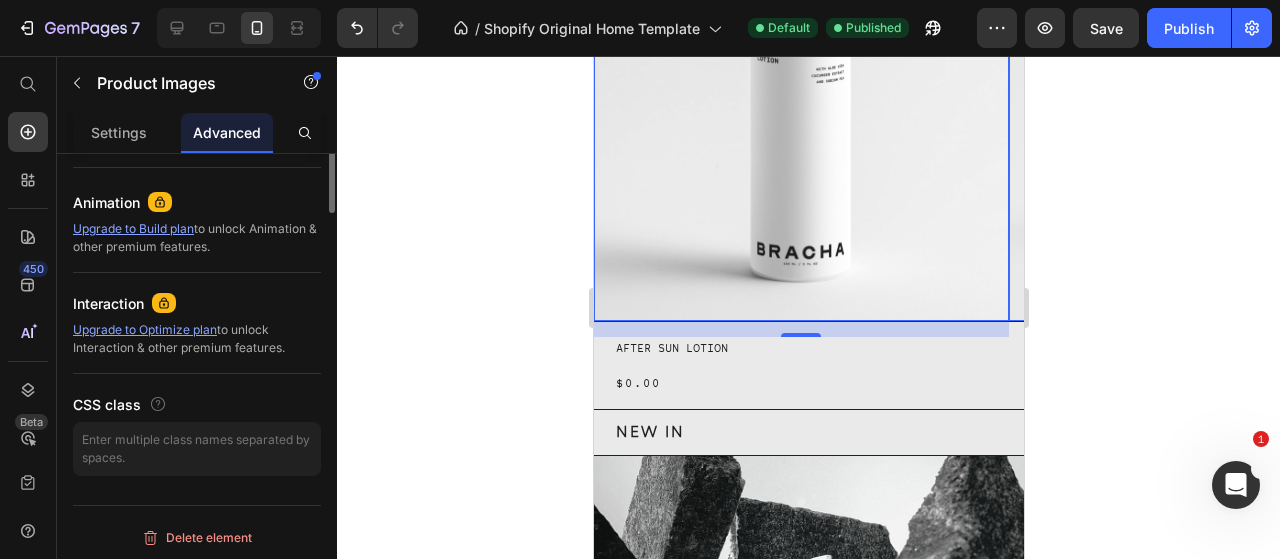 scroll, scrollTop: 283, scrollLeft: 0, axis: vertical 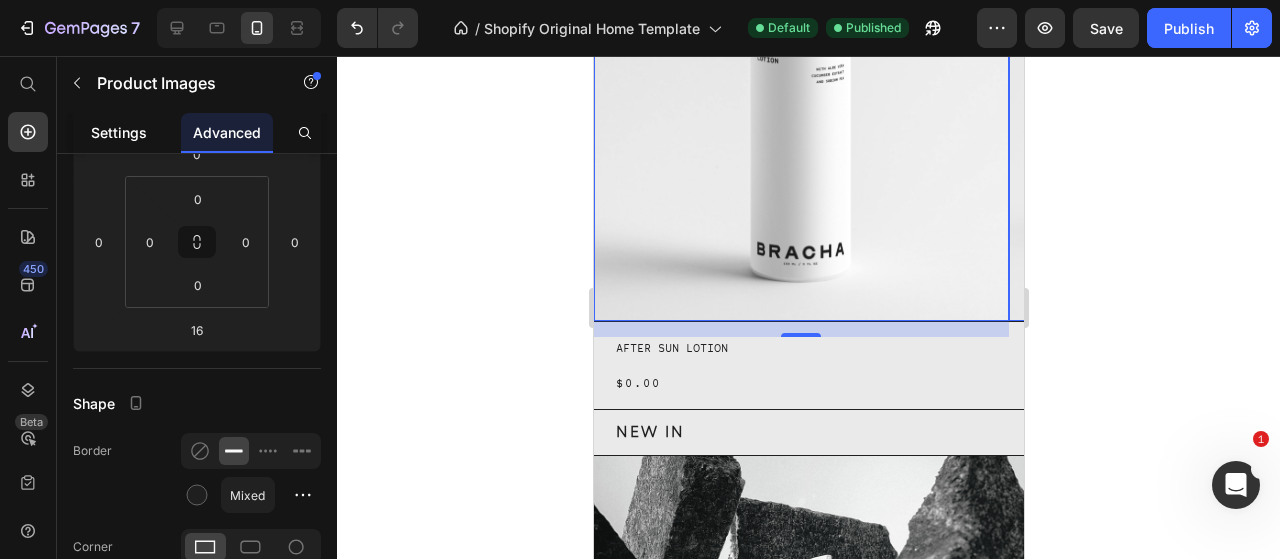 click on "Settings" at bounding box center (119, 132) 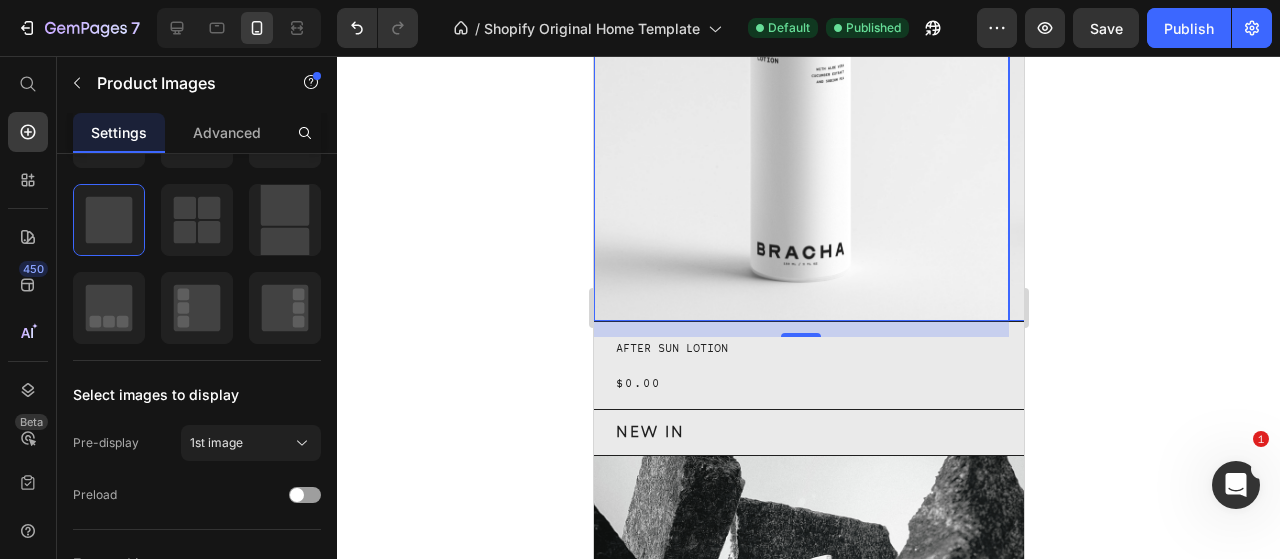scroll, scrollTop: 0, scrollLeft: 0, axis: both 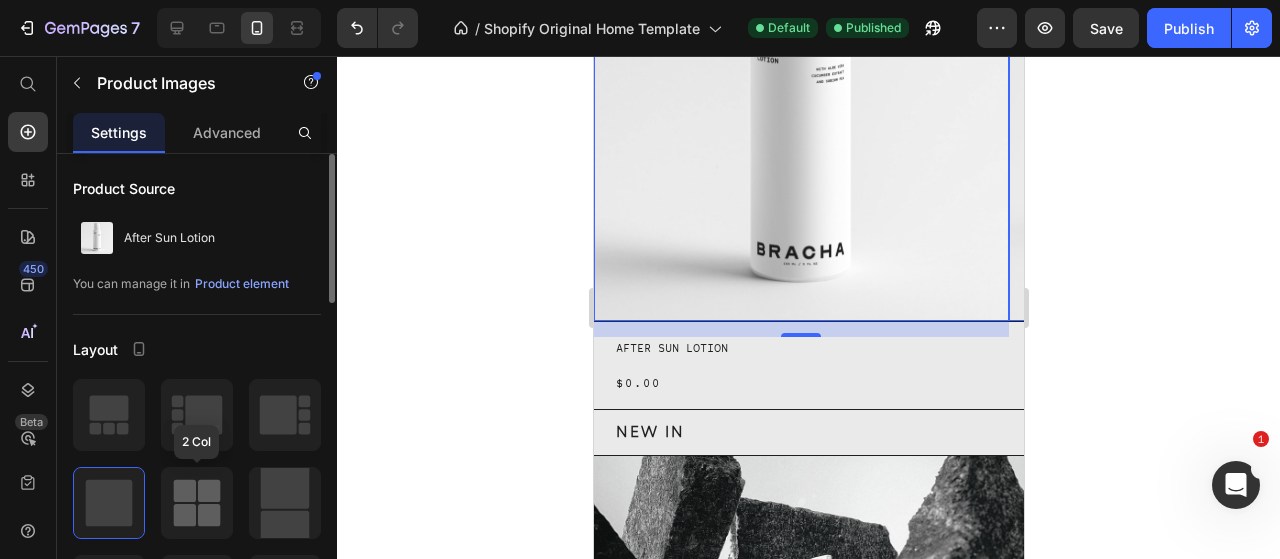 click 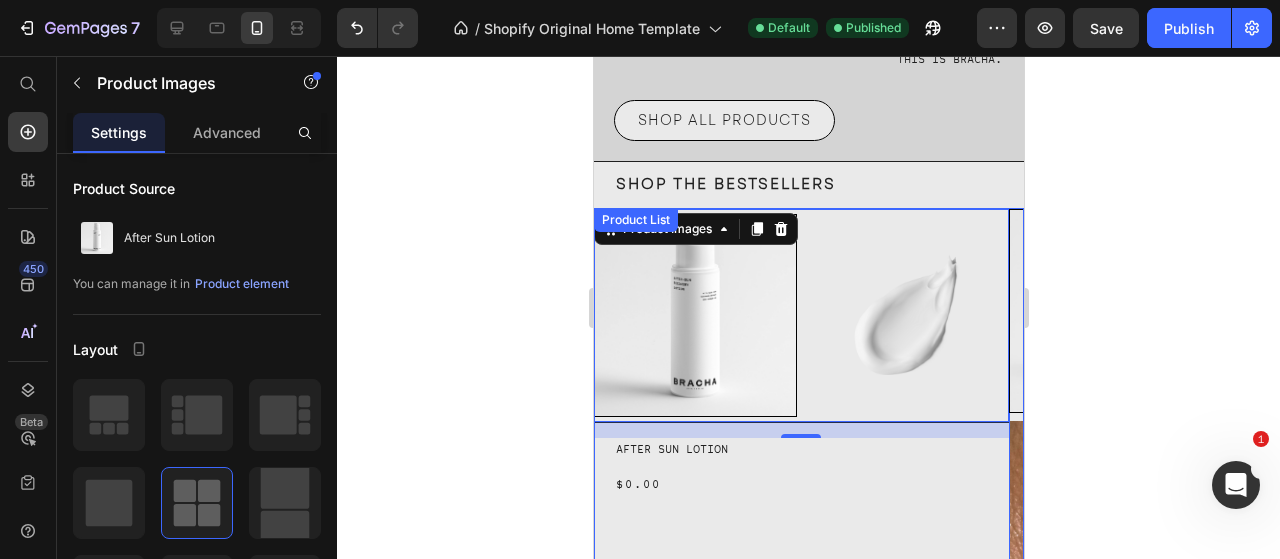 scroll, scrollTop: 600, scrollLeft: 0, axis: vertical 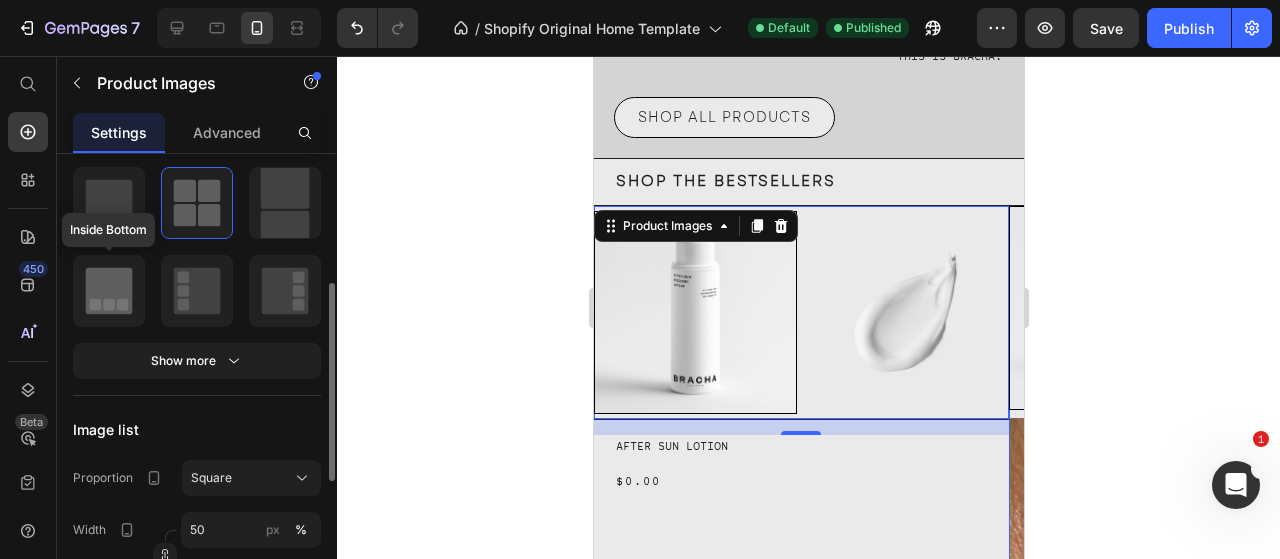 click 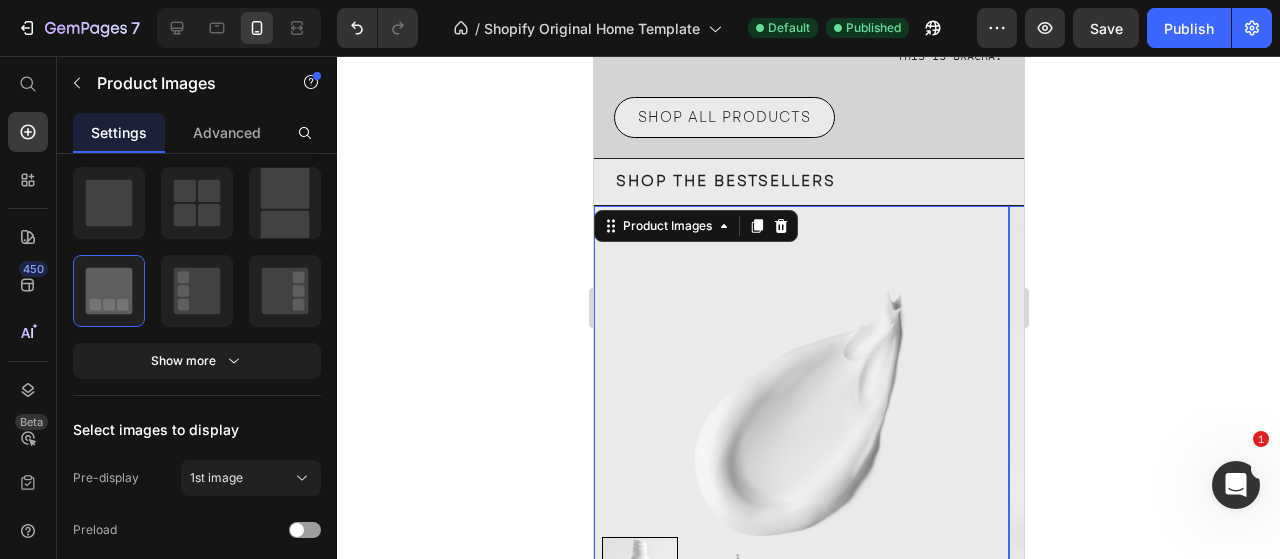 scroll, scrollTop: 900, scrollLeft: 0, axis: vertical 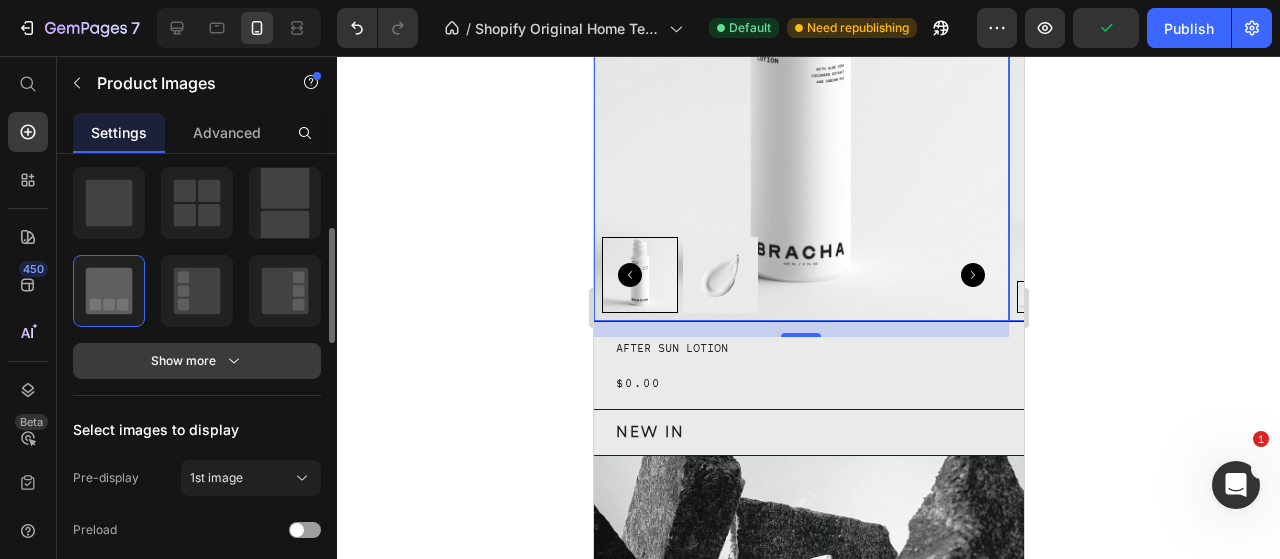 click on "Show more" at bounding box center [197, 361] 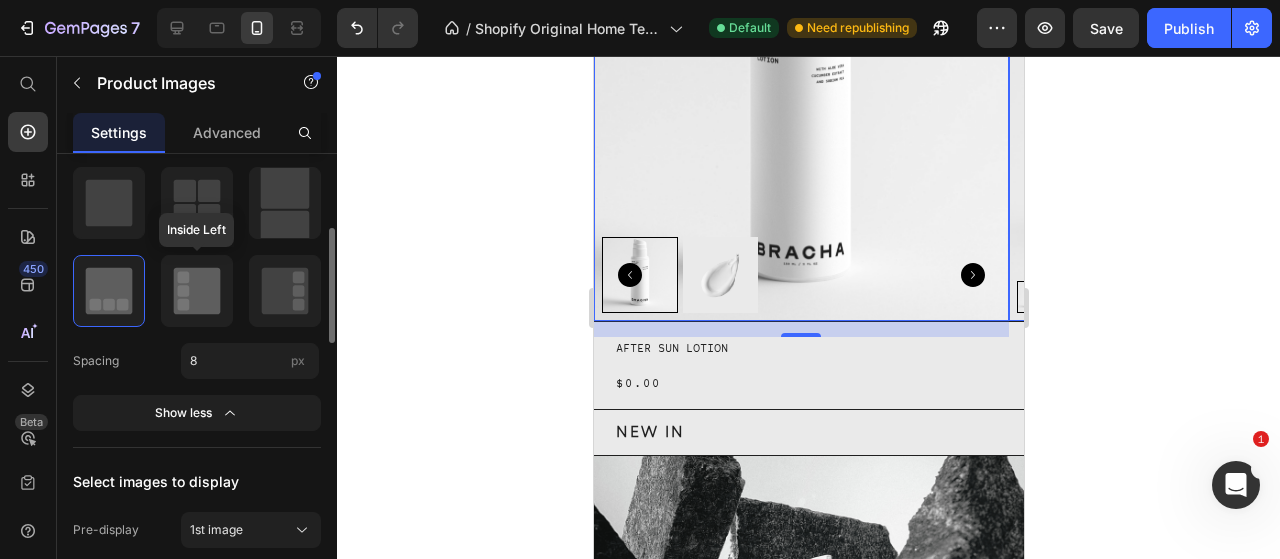 click 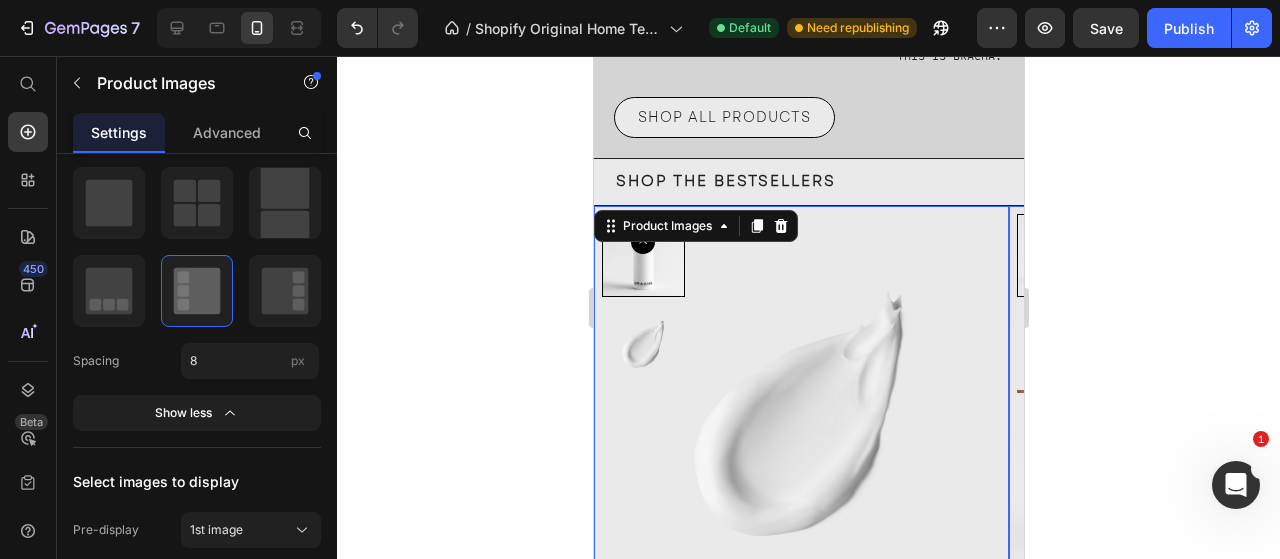 scroll, scrollTop: 900, scrollLeft: 0, axis: vertical 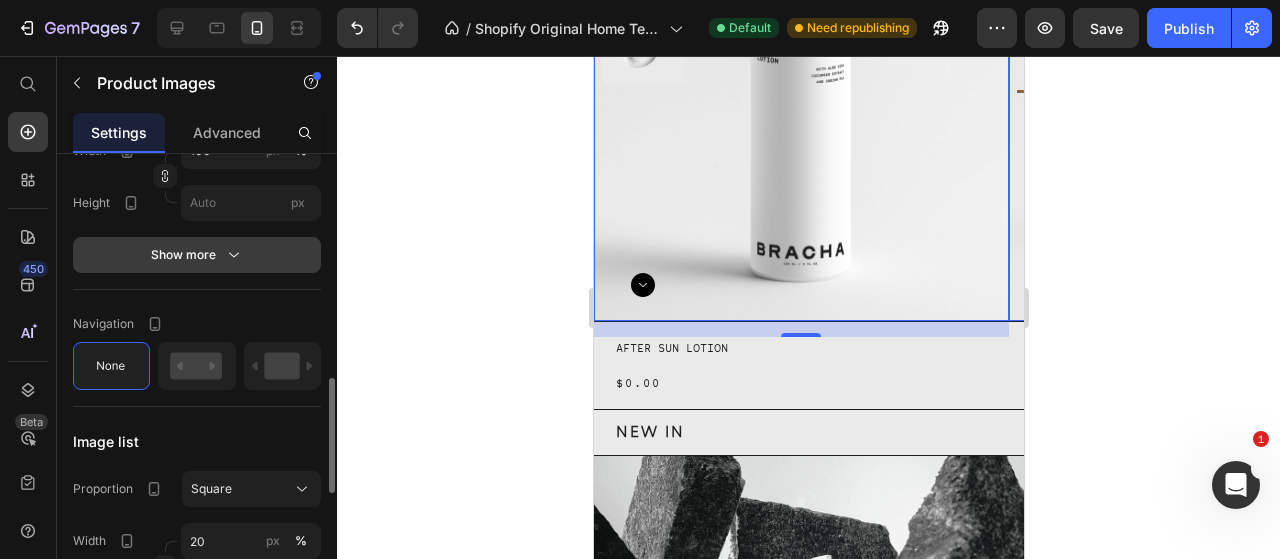 click 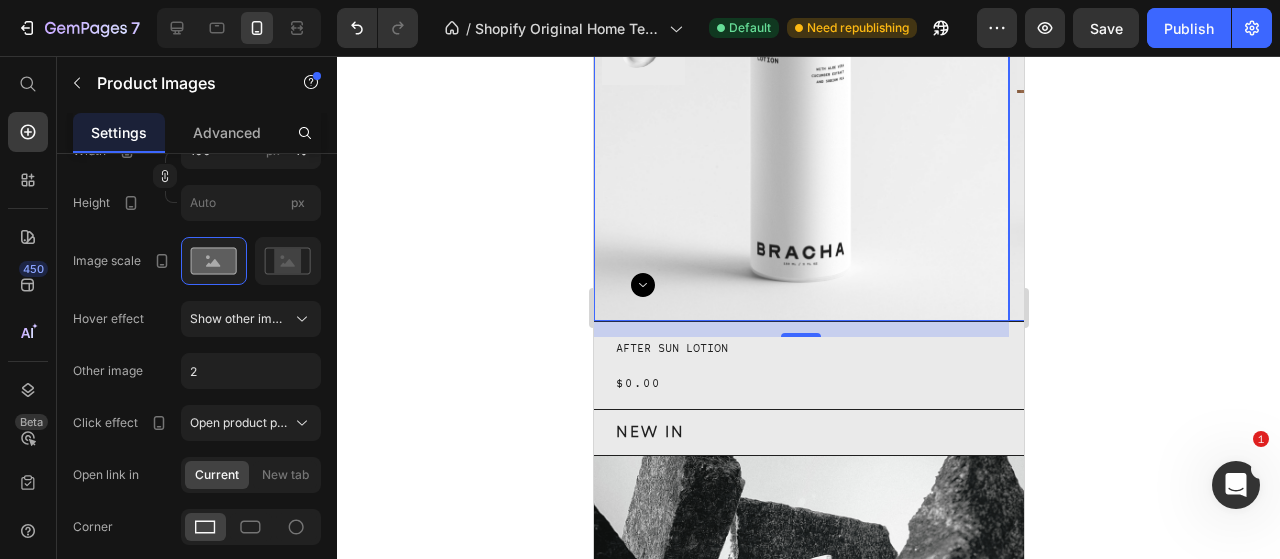 scroll, scrollTop: 1500, scrollLeft: 0, axis: vertical 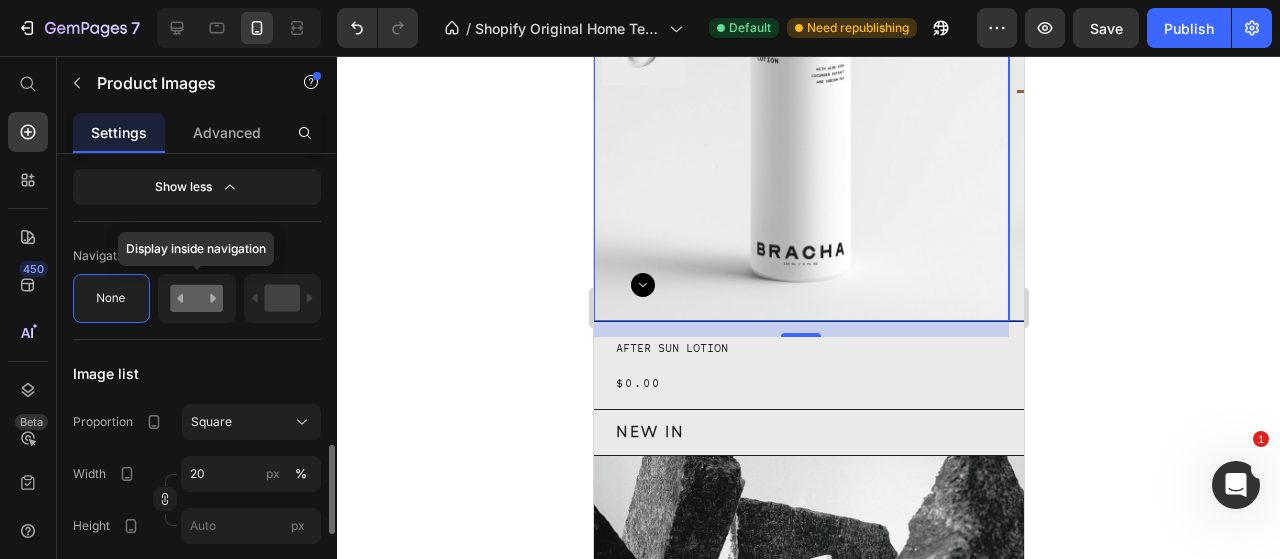click 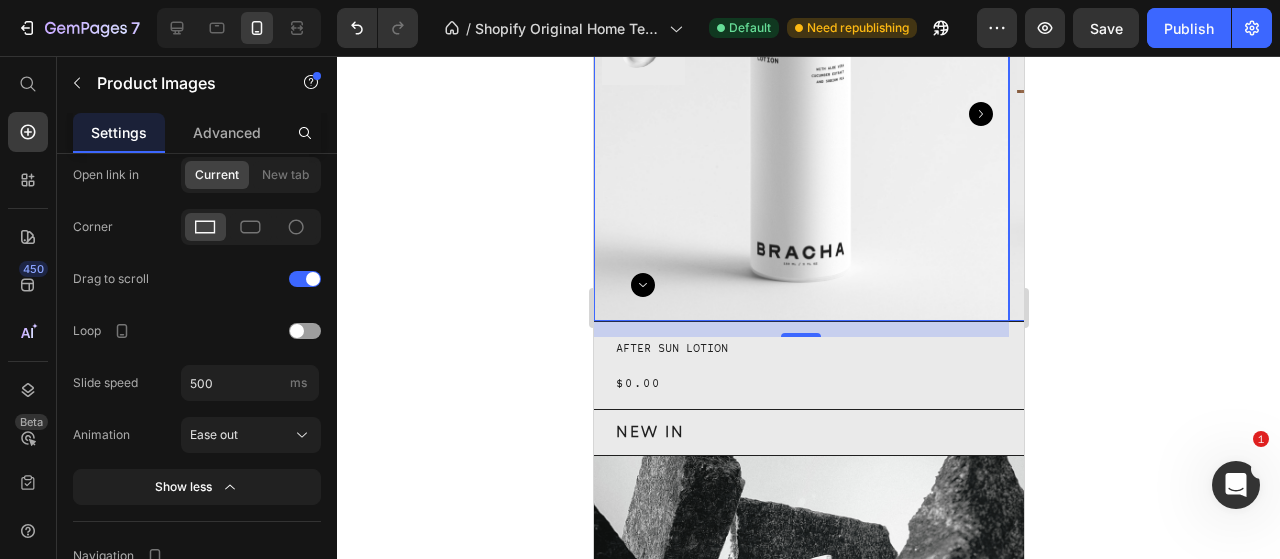 scroll, scrollTop: 900, scrollLeft: 0, axis: vertical 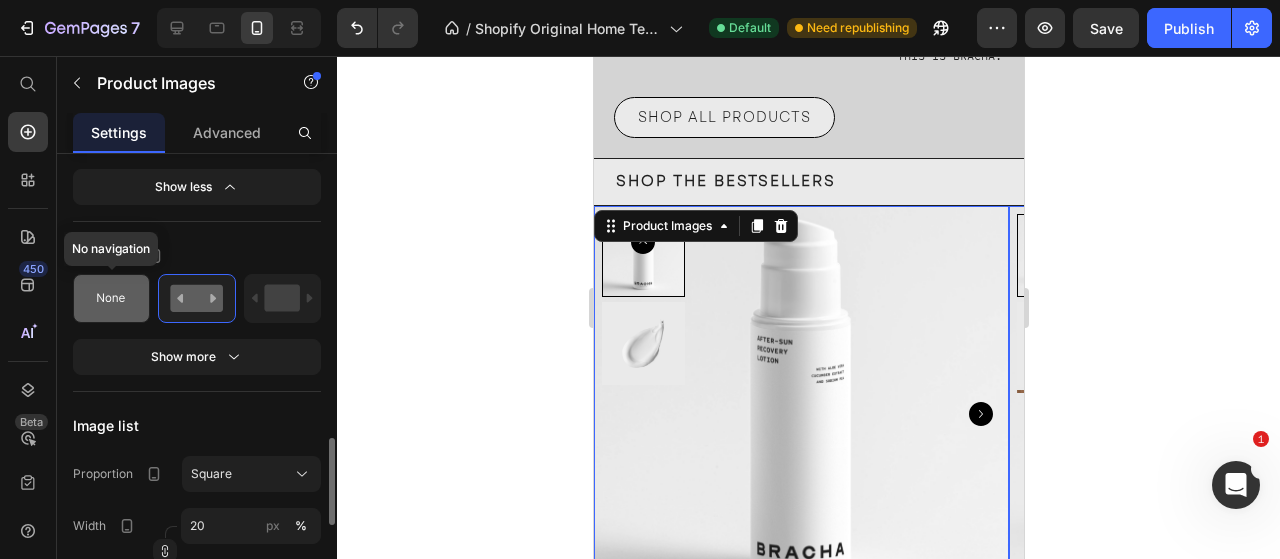 click 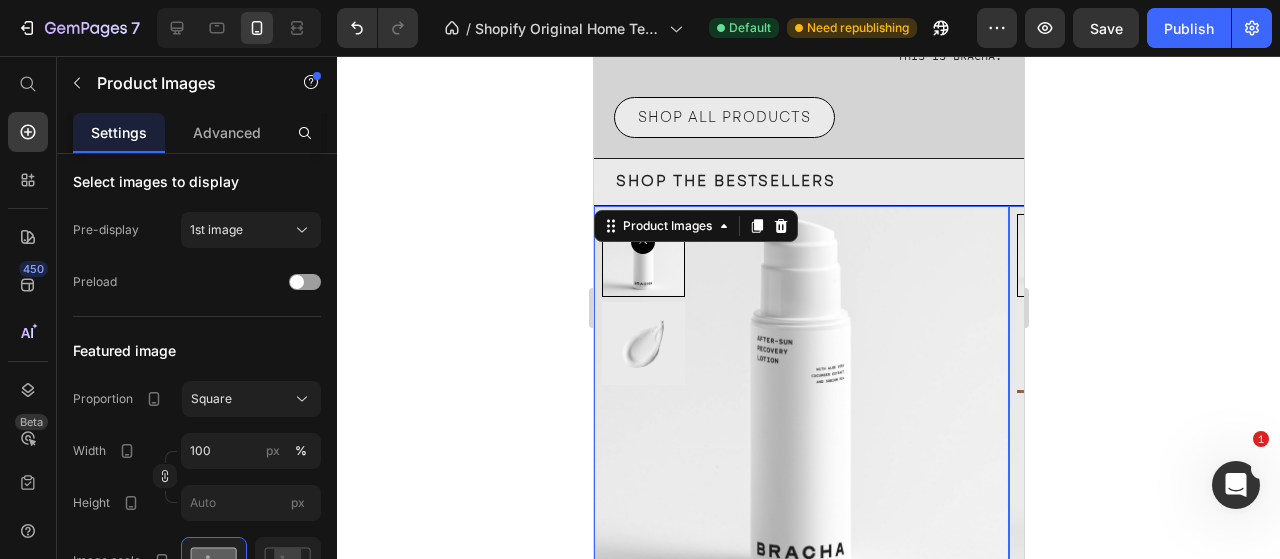 scroll, scrollTop: 300, scrollLeft: 0, axis: vertical 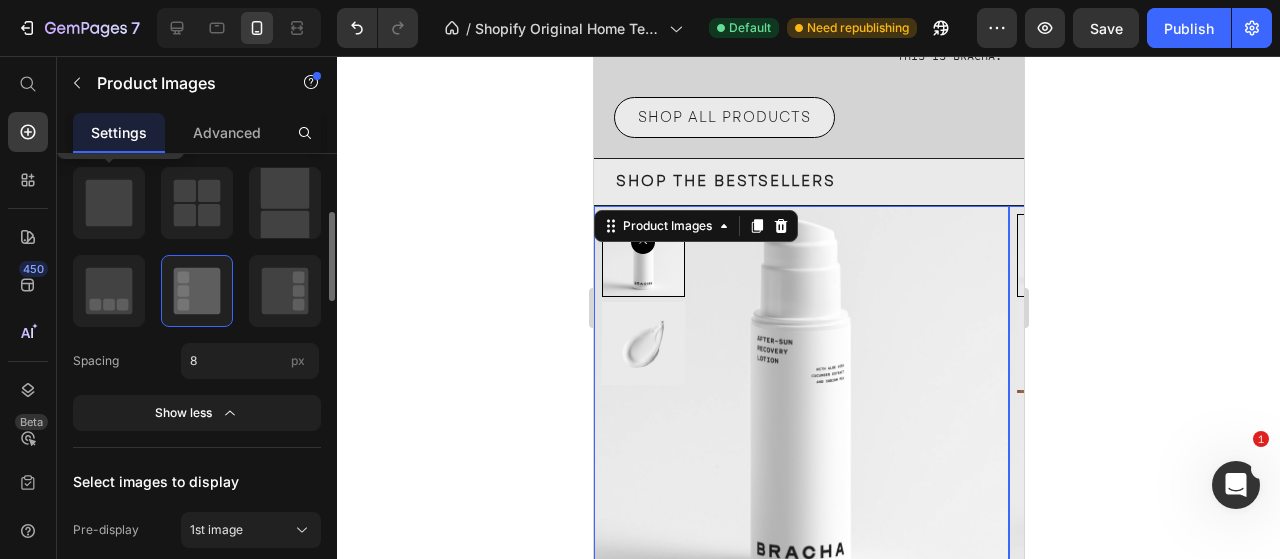 click 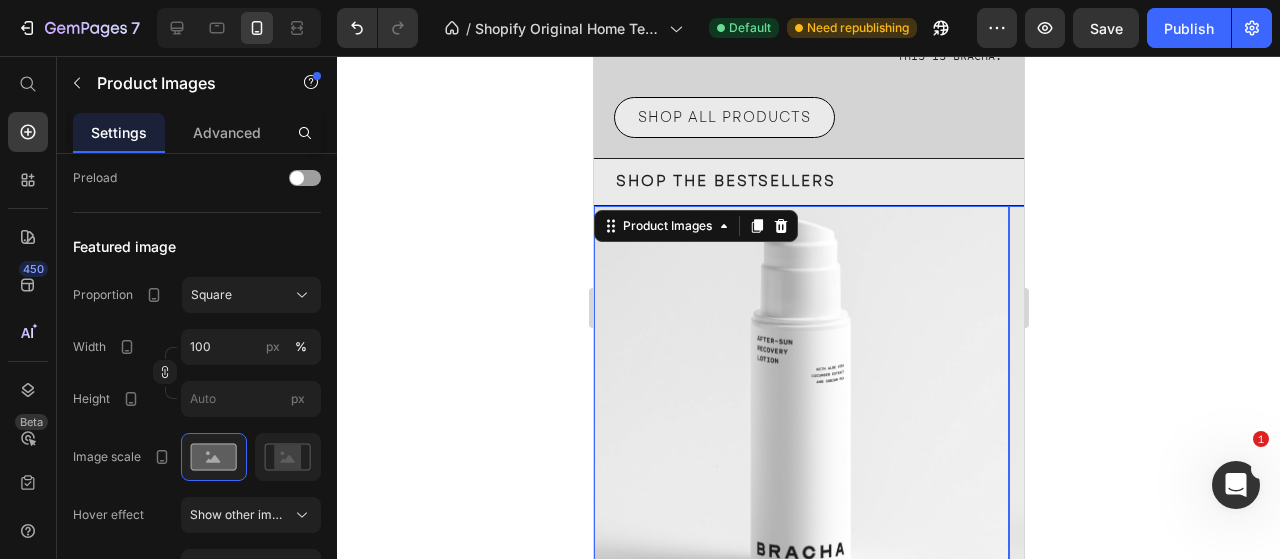 scroll, scrollTop: 900, scrollLeft: 0, axis: vertical 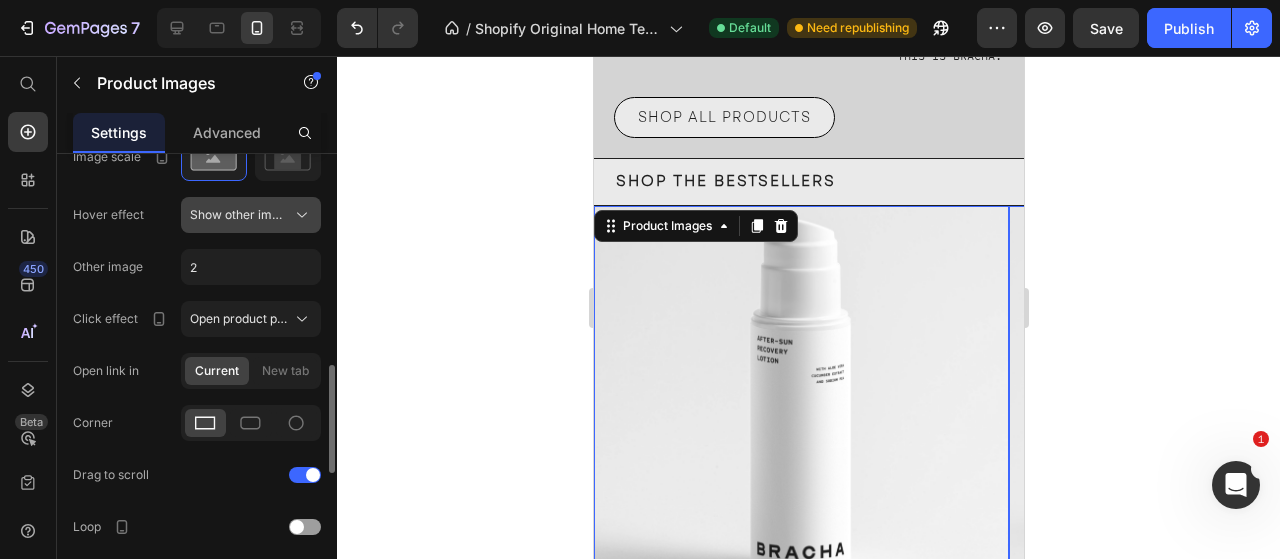click on "Show other image" at bounding box center [251, 215] 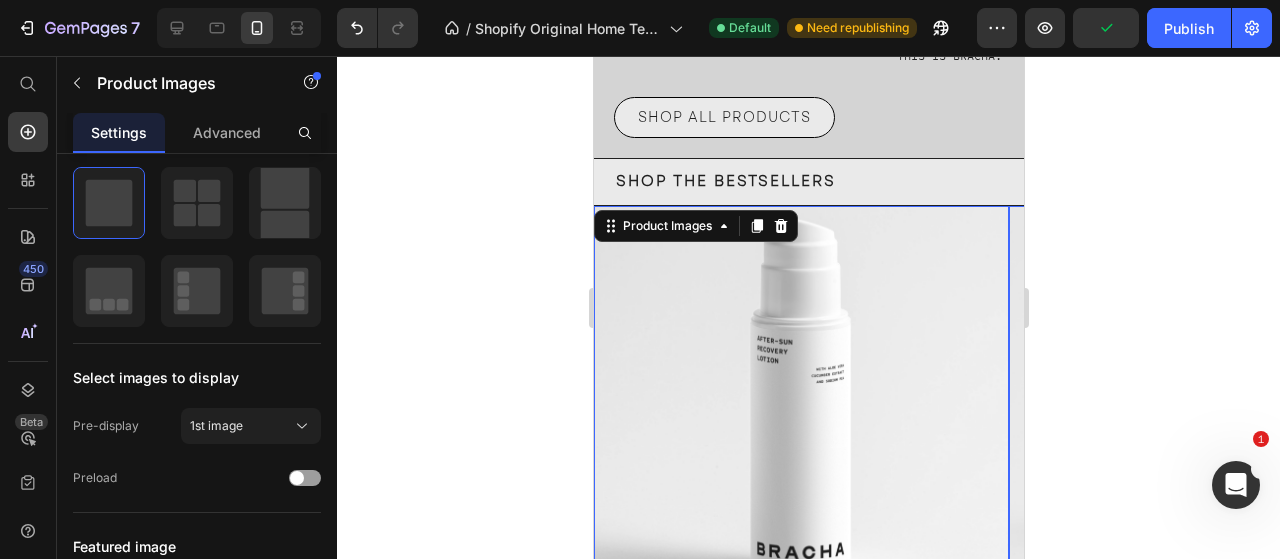 scroll, scrollTop: 1200, scrollLeft: 0, axis: vertical 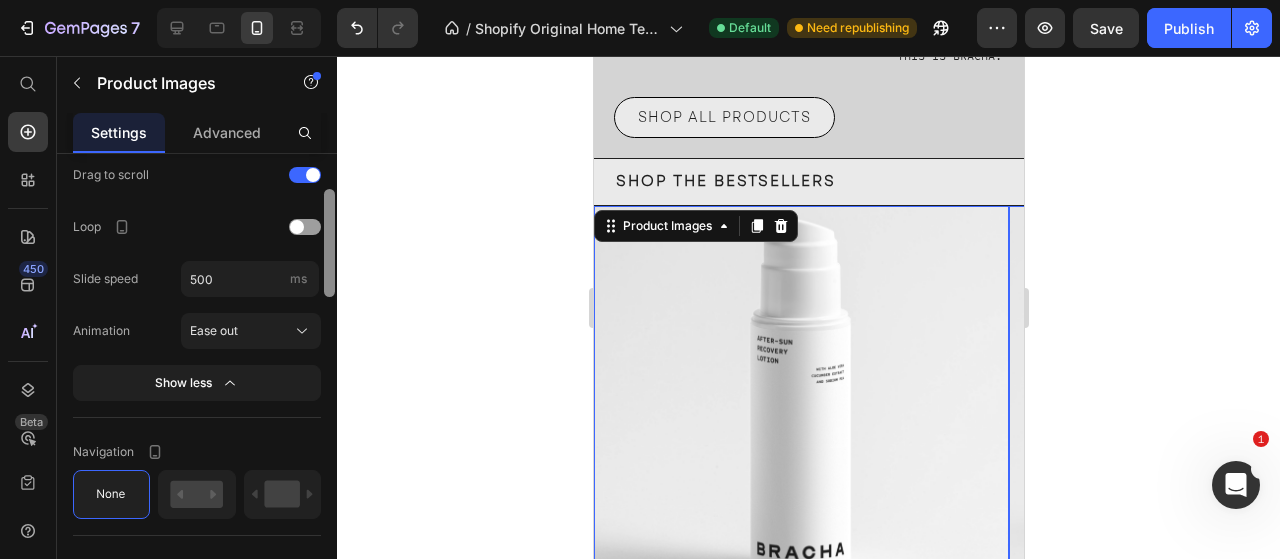 click at bounding box center (329, 243) 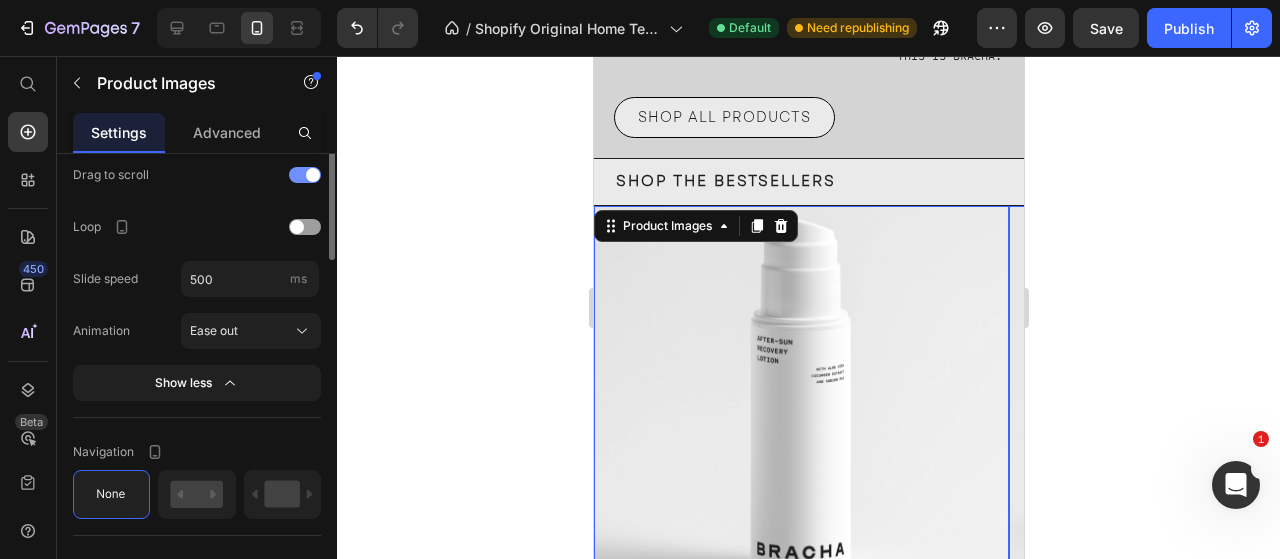scroll, scrollTop: 970, scrollLeft: 0, axis: vertical 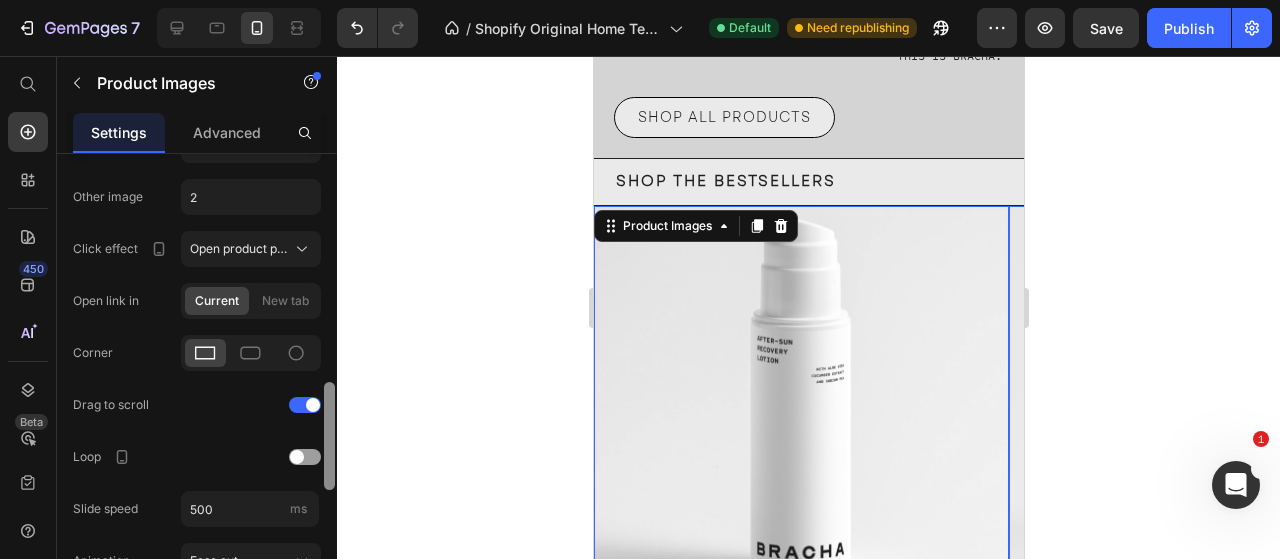 drag, startPoint x: 331, startPoint y: 409, endPoint x: 328, endPoint y: 385, distance: 24.186773 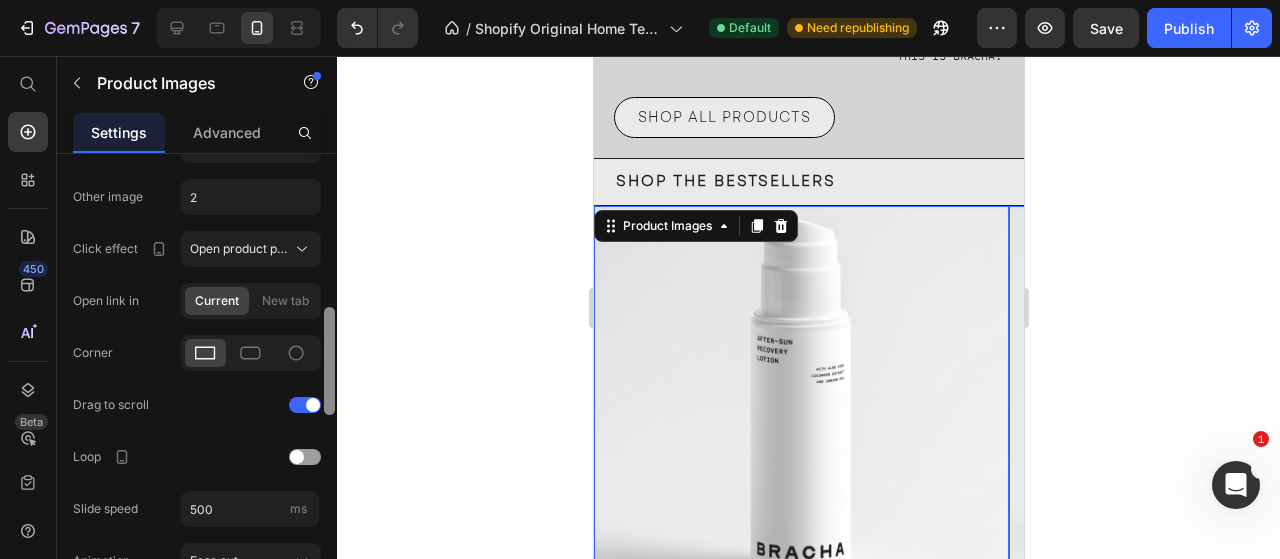 scroll, scrollTop: 910, scrollLeft: 0, axis: vertical 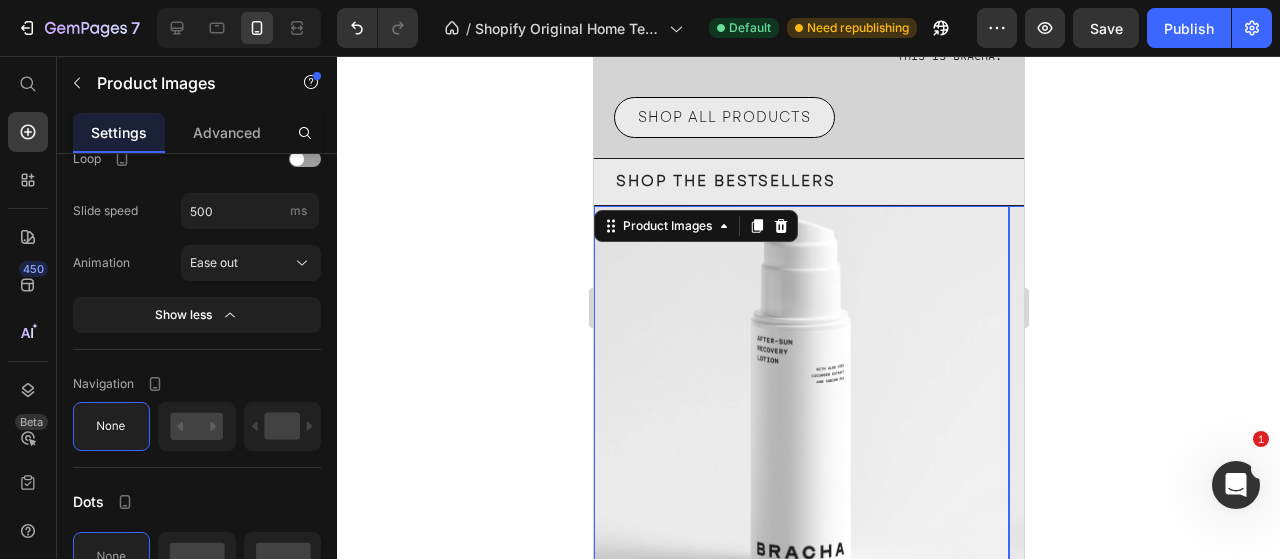 drag, startPoint x: 325, startPoint y: 386, endPoint x: 336, endPoint y: 556, distance: 170.35551 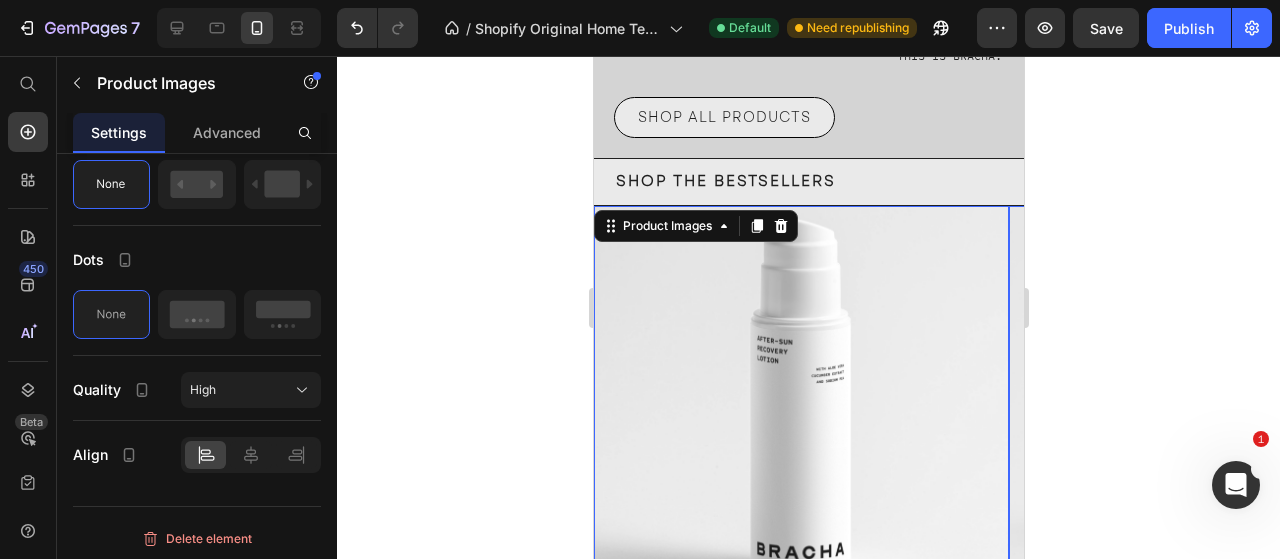 click 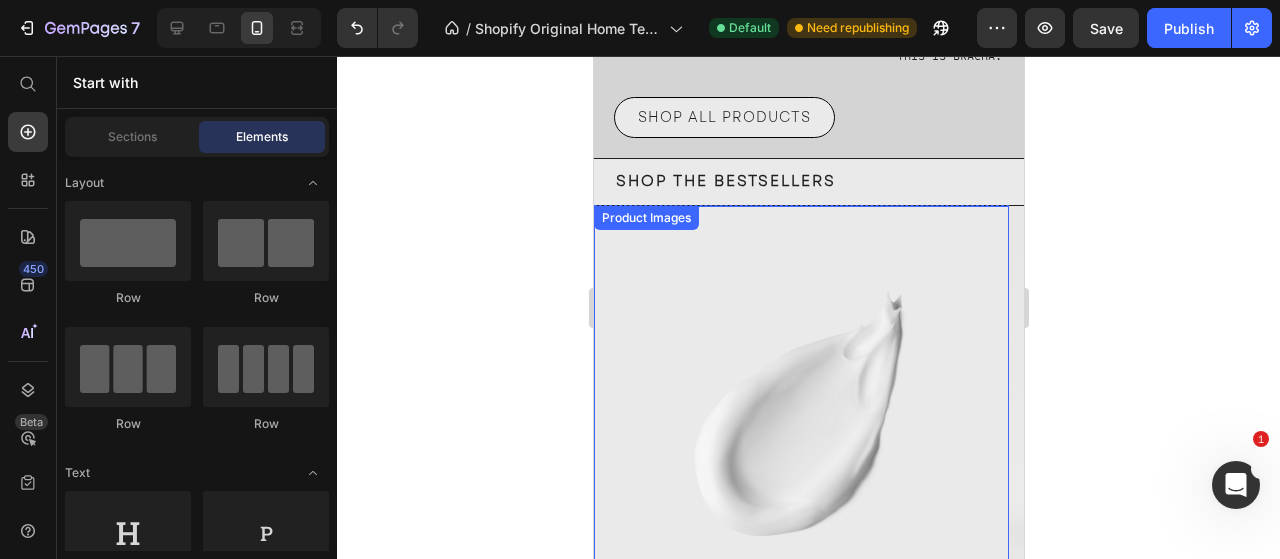 scroll, scrollTop: 900, scrollLeft: 0, axis: vertical 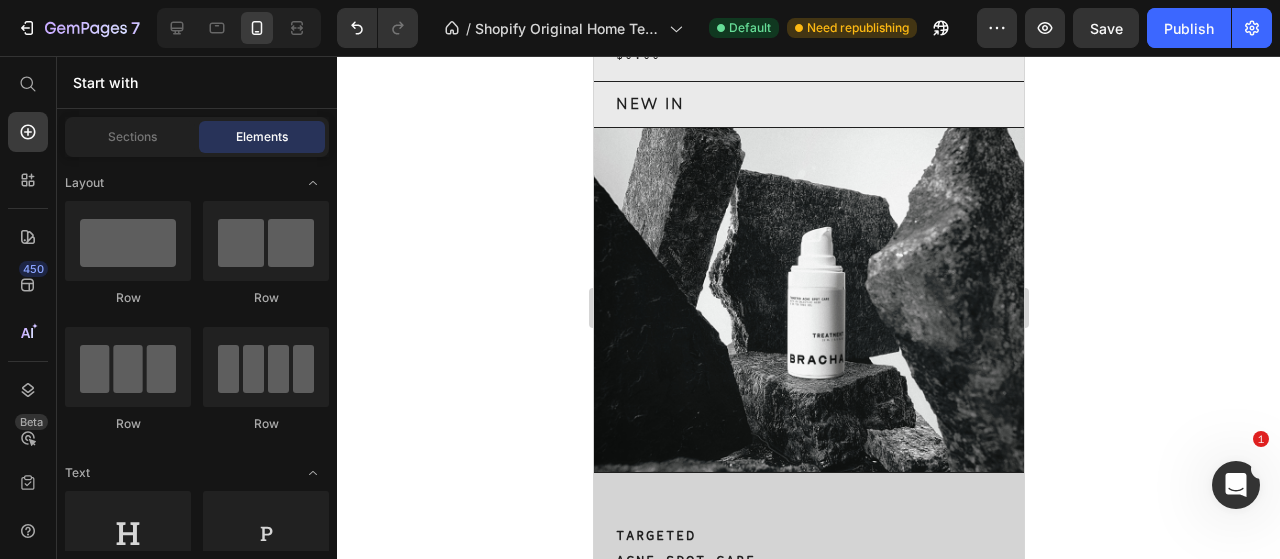 click on "1" at bounding box center [1261, 439] 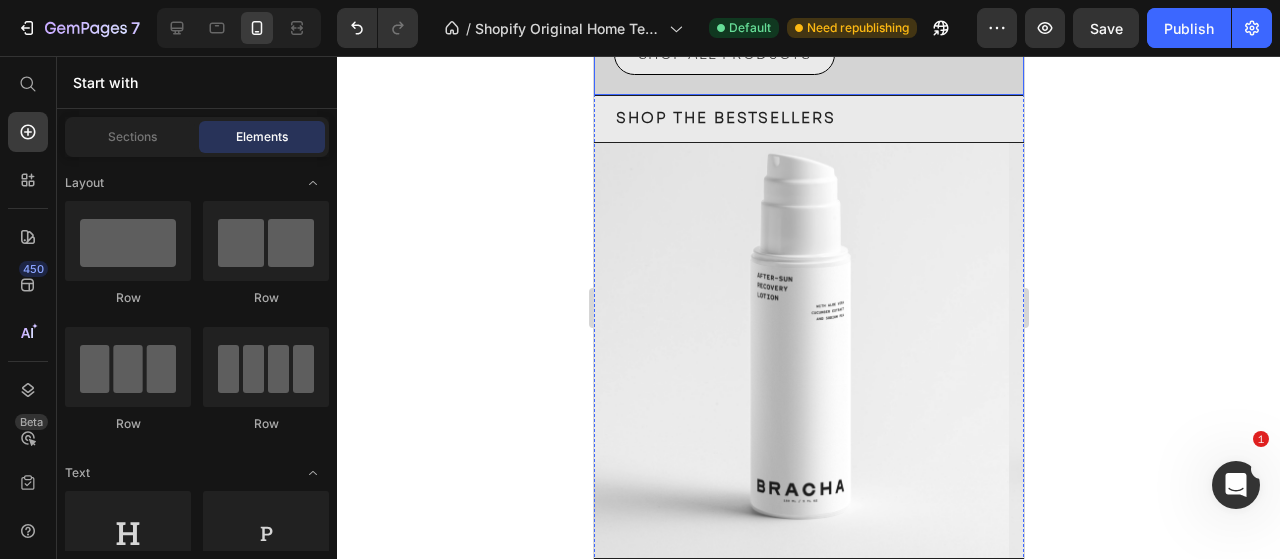scroll, scrollTop: 0, scrollLeft: 0, axis: both 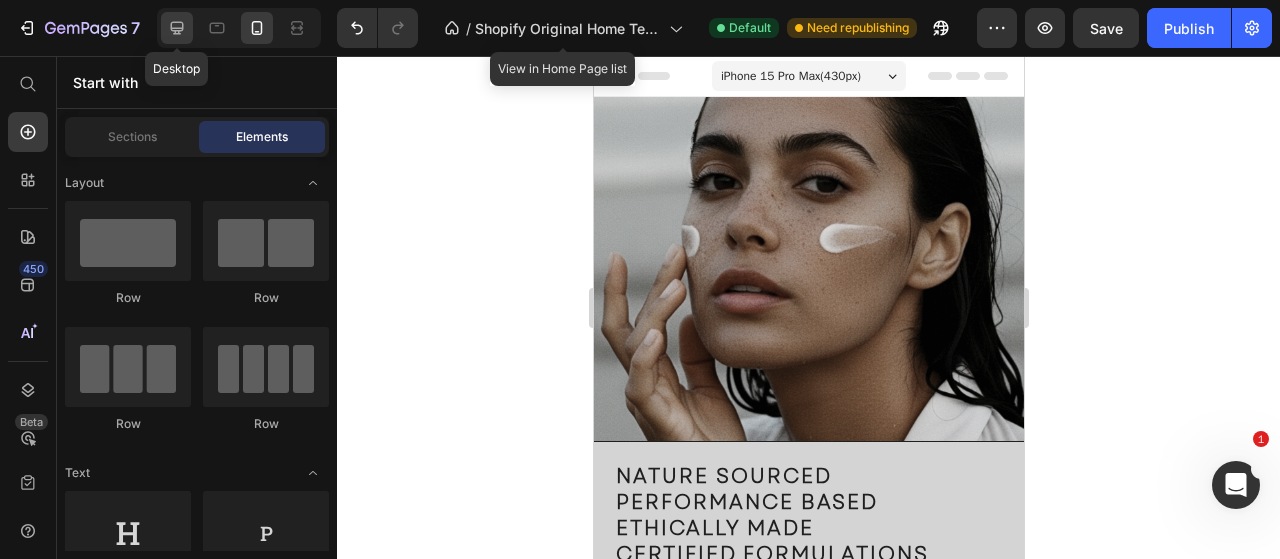 click 